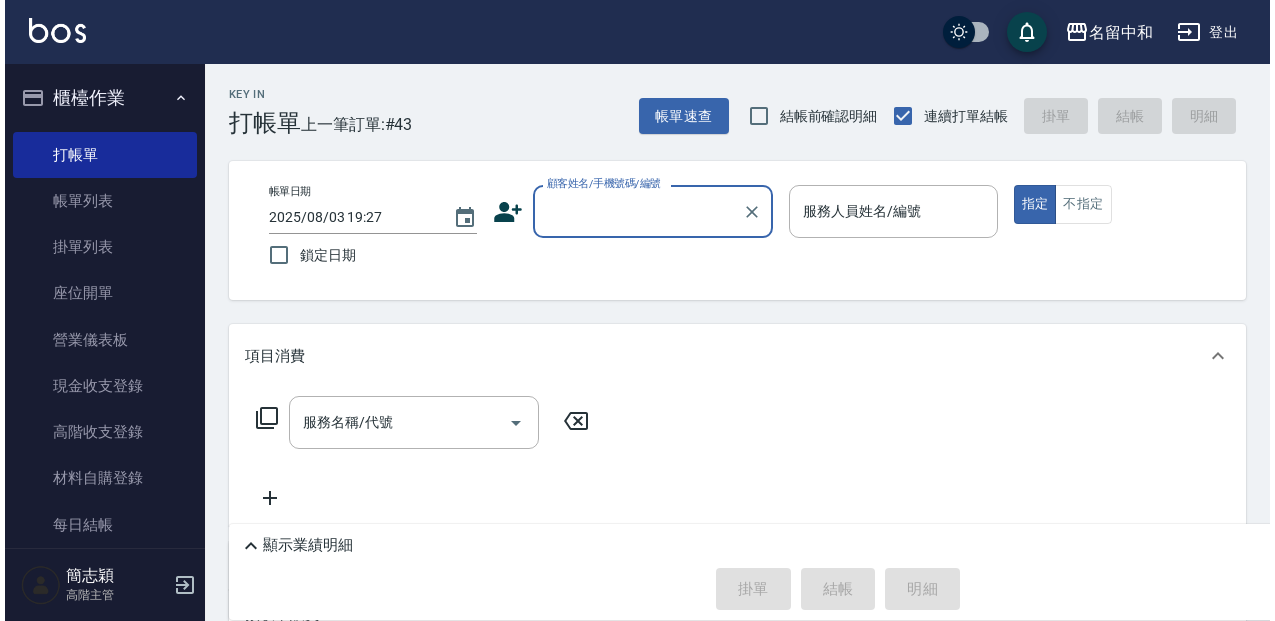 scroll, scrollTop: 0, scrollLeft: 0, axis: both 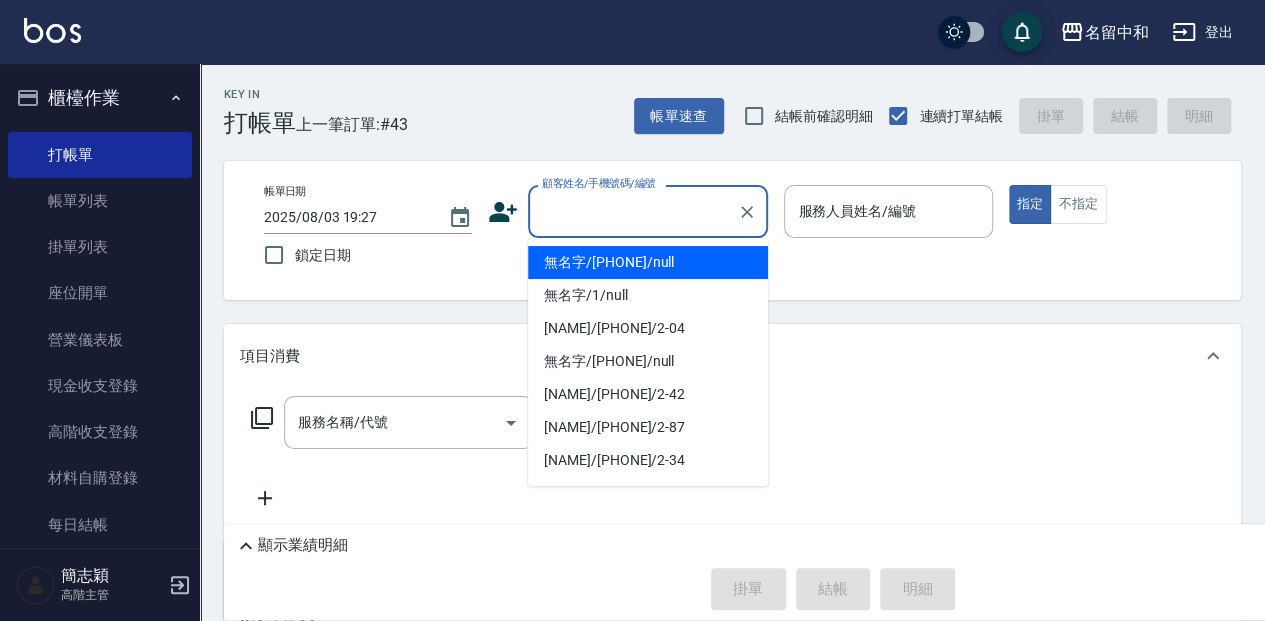 click on "顧客姓名/手機號碼/編號" at bounding box center (633, 211) 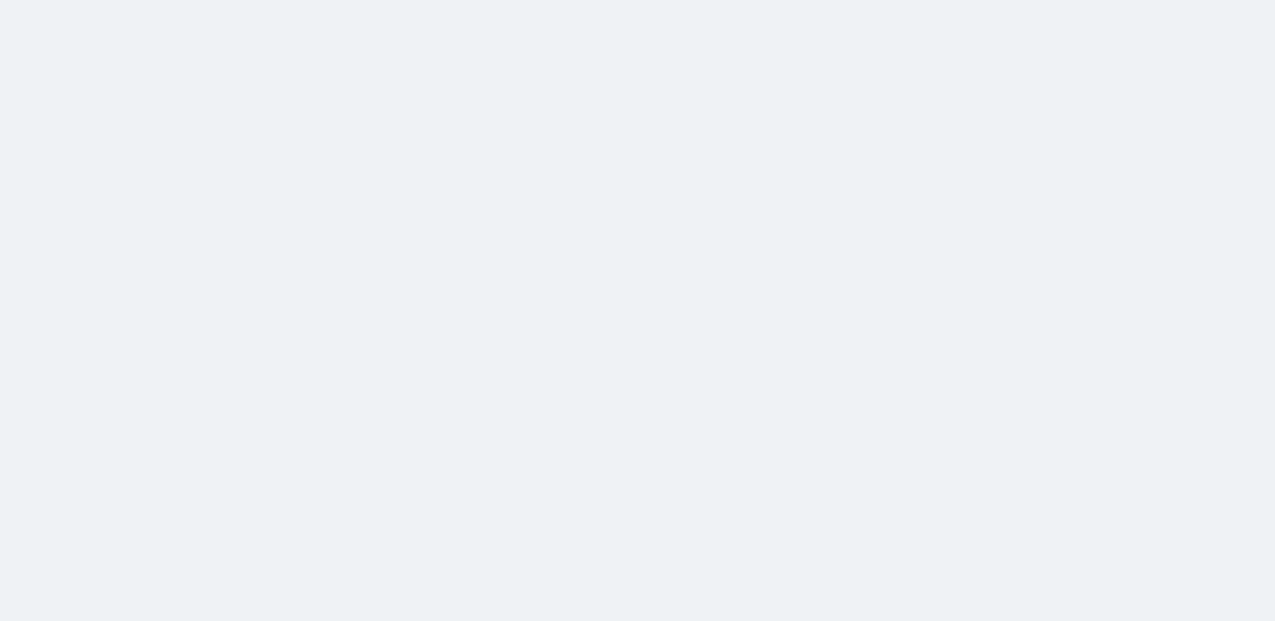 click at bounding box center [637, 0] 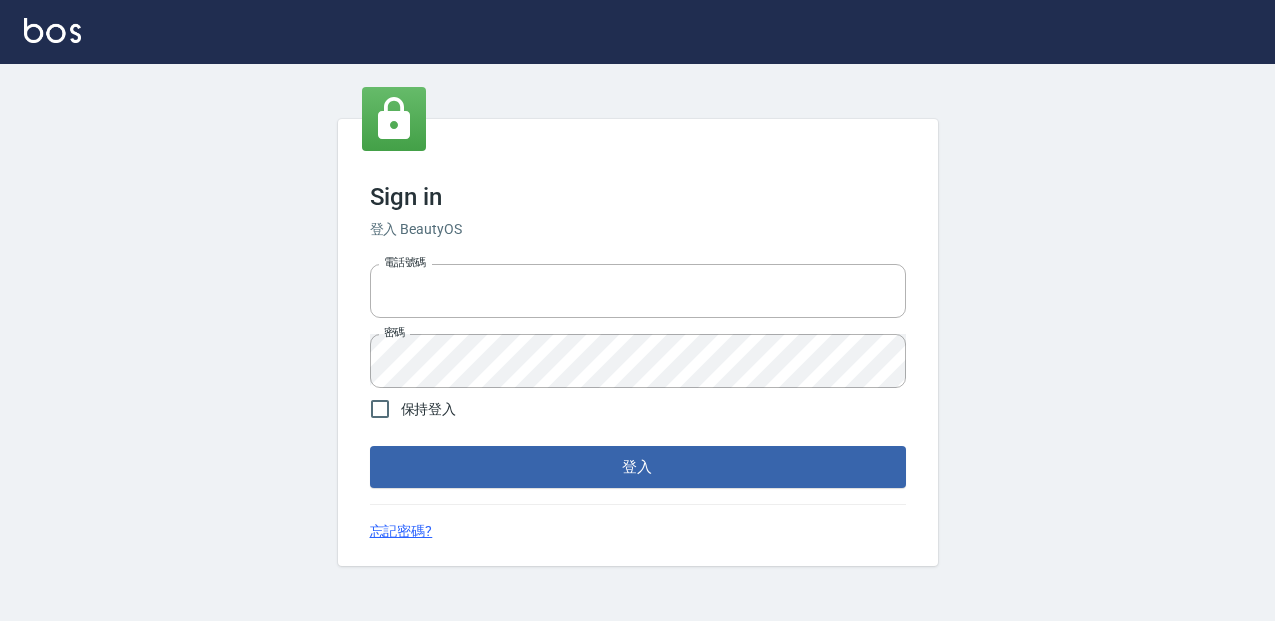 scroll, scrollTop: 0, scrollLeft: 0, axis: both 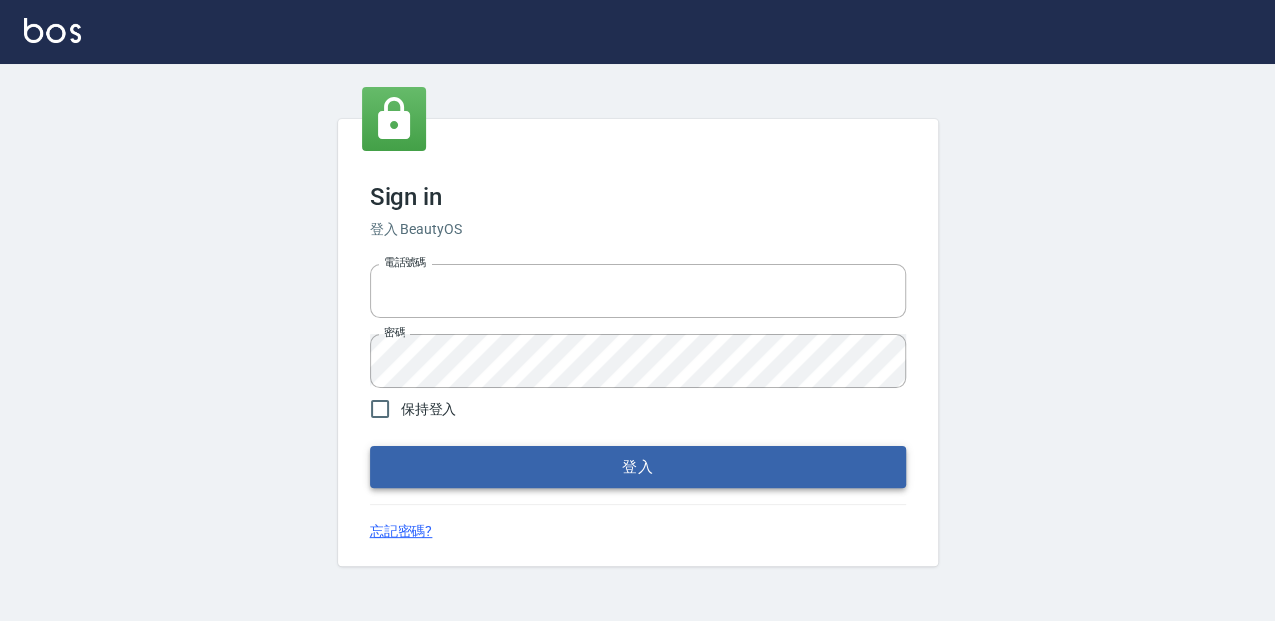 type on "[PHONE]" 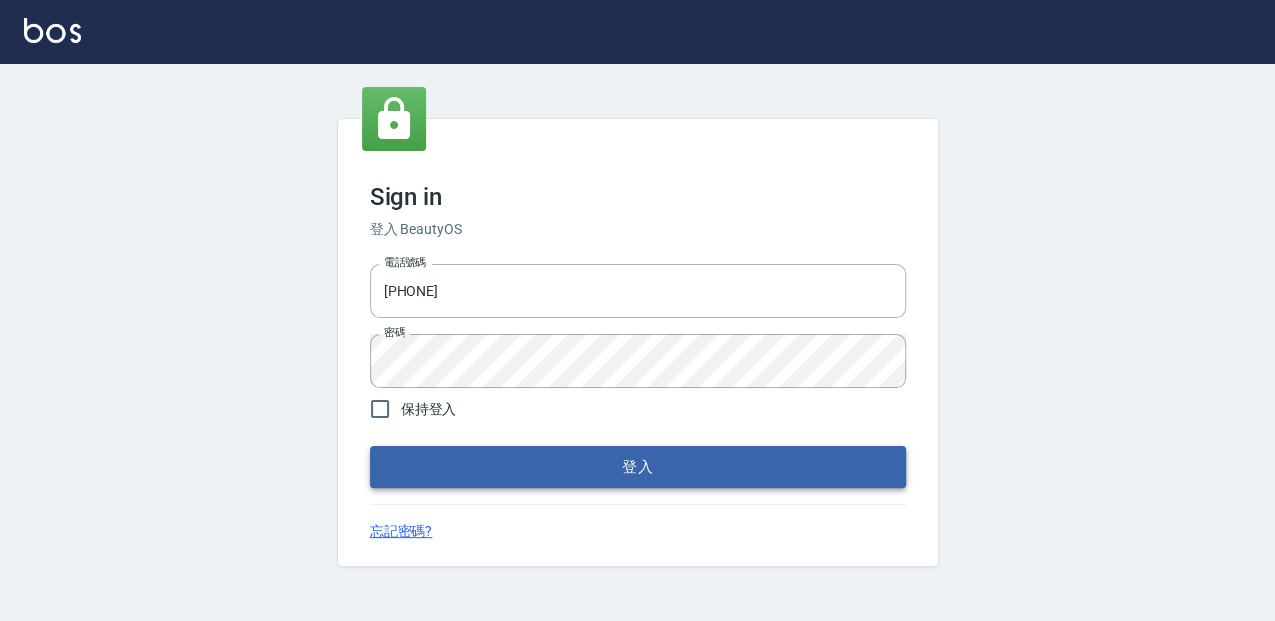 click on "登入" at bounding box center [638, 467] 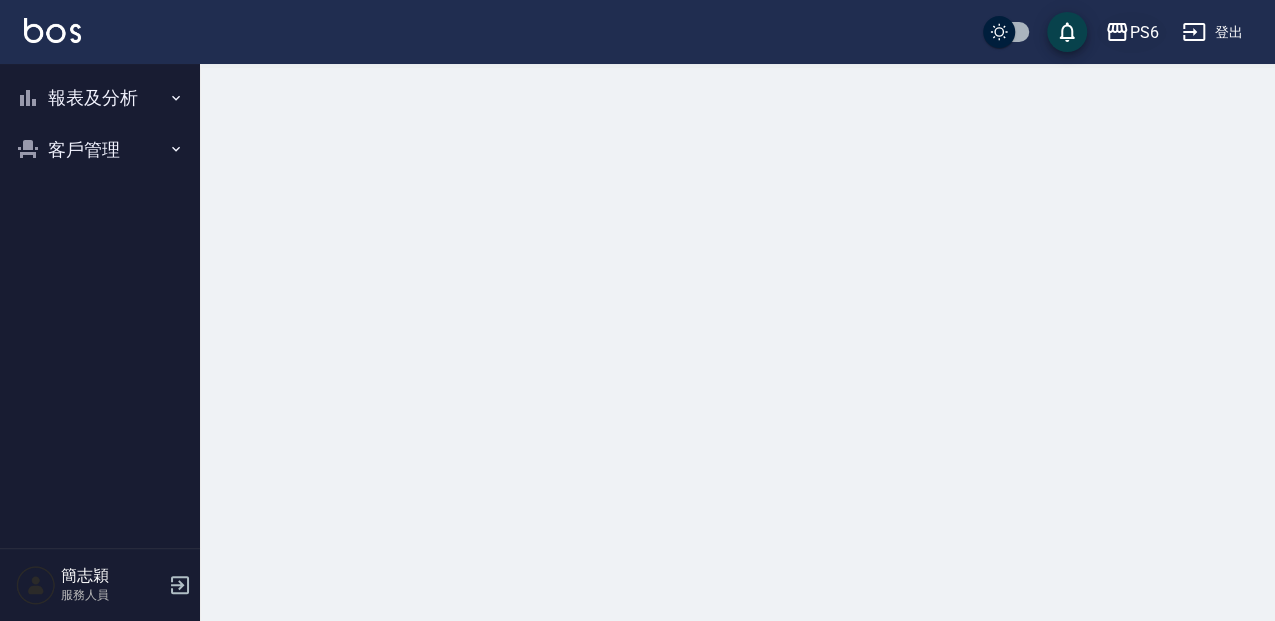 click on "PS6" at bounding box center [1143, 32] 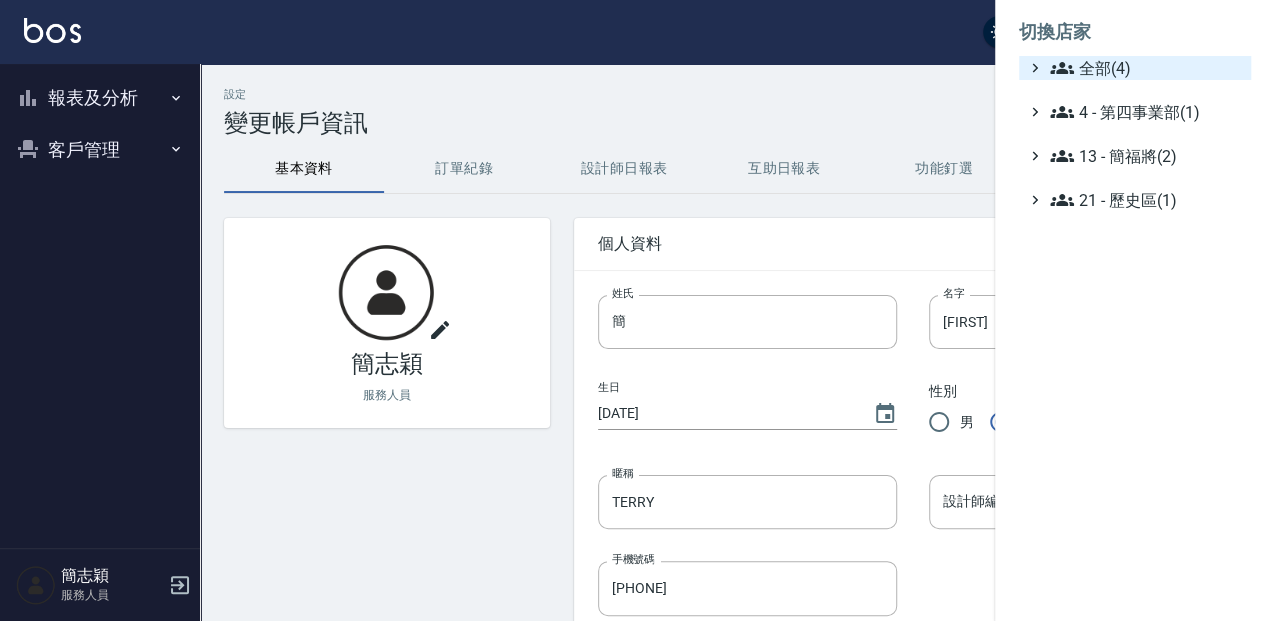 click on "全部(4)" at bounding box center [1146, 68] 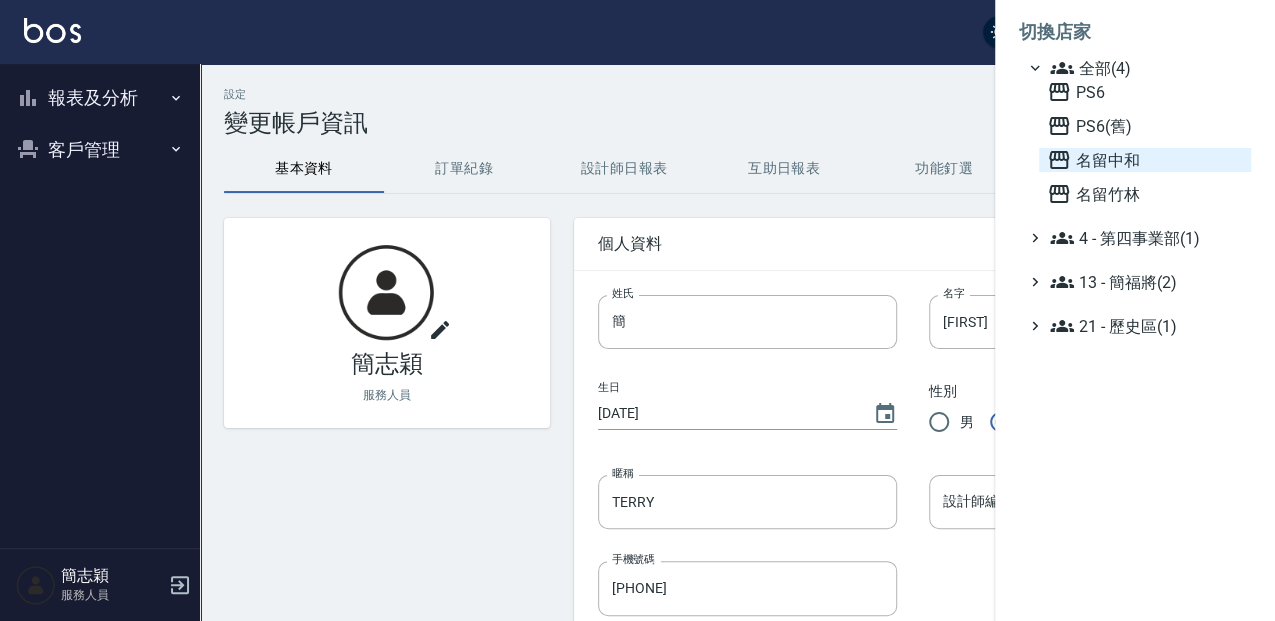click on "名留中和" at bounding box center [1145, 160] 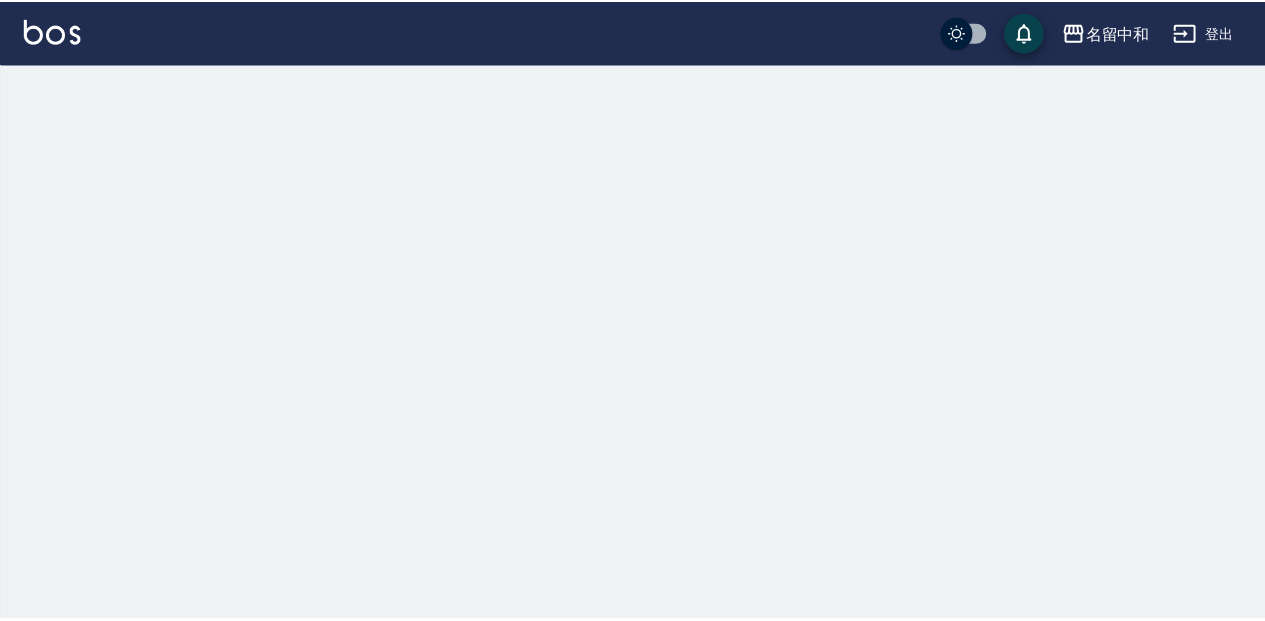 scroll, scrollTop: 0, scrollLeft: 0, axis: both 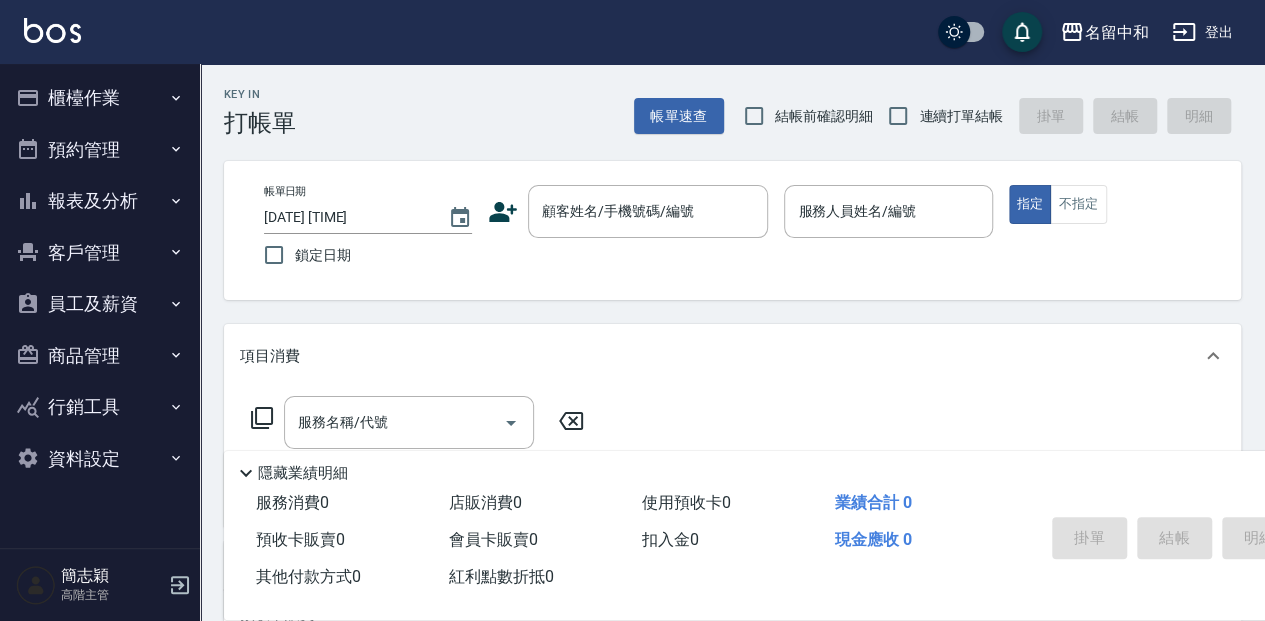 click on "Key In 打帳單 帳單速查 結帳前確認明細 連續打單結帳 掛單 結帳 明細 帳單日期 2025/08/04 10:35 鎖定日期 顧客姓名/手機號碼/編號 顧客姓名/手機號碼/編號 服務人員姓名/編號 服務人員姓名/編號 指定 不指定 項目消費 服務名稱/代號 服務名稱/代號 店販銷售 服務人員姓名/編號 服務人員姓名/編號 商品代號/名稱 商品代號/名稱 預收卡販賣 卡券名稱/代號 卡券名稱/代號 使用預收卡 其他付款方式 其他付款方式 其他付款方式 備註及來源 備註 備註 訂單來源 ​ 訂單來源 隱藏業績明細 服務消費  0 店販消費  0 使用預收卡  0 業績合計   0 預收卡販賣  0 會員卡販賣  0 扣入金  0 現金應收   0 其他付款方式  0 紅利點數折抵  0 掛單 結帳 明細" at bounding box center [732, 518] 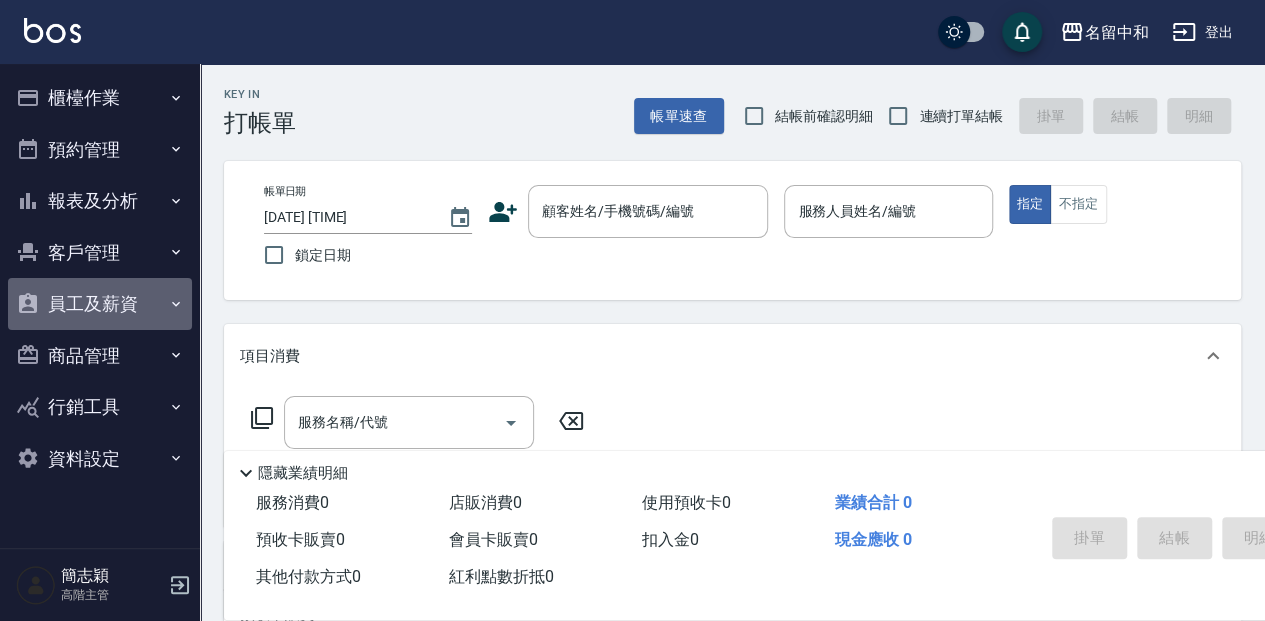 click on "員工及薪資" at bounding box center [100, 304] 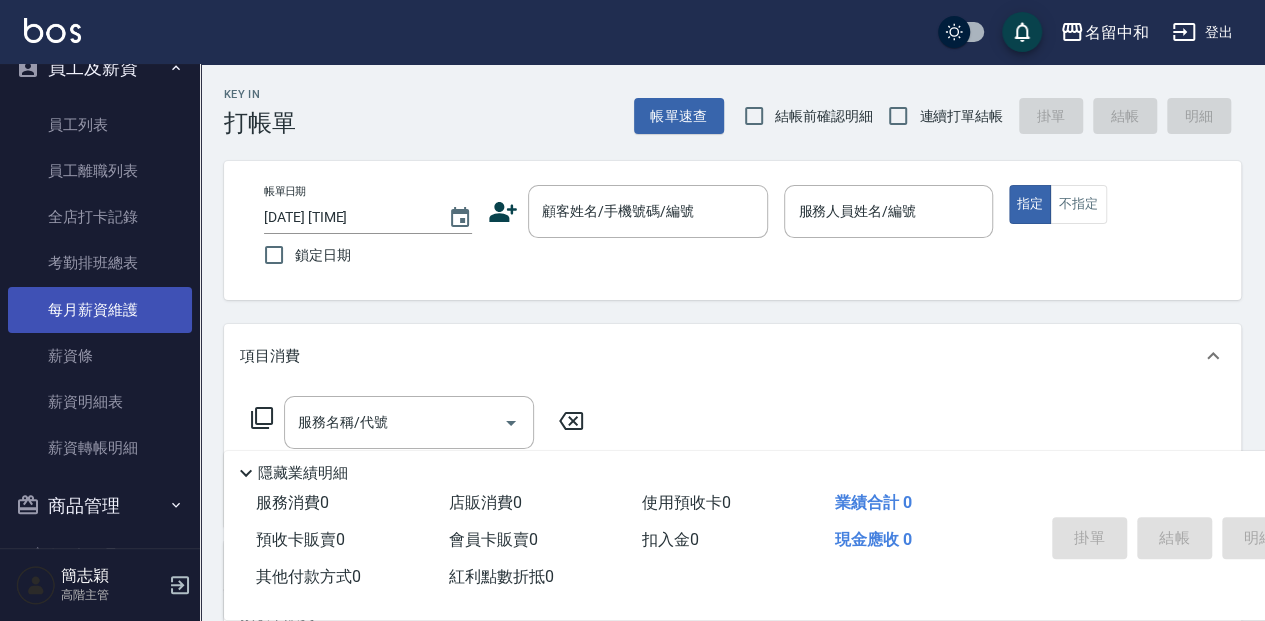 scroll, scrollTop: 266, scrollLeft: 0, axis: vertical 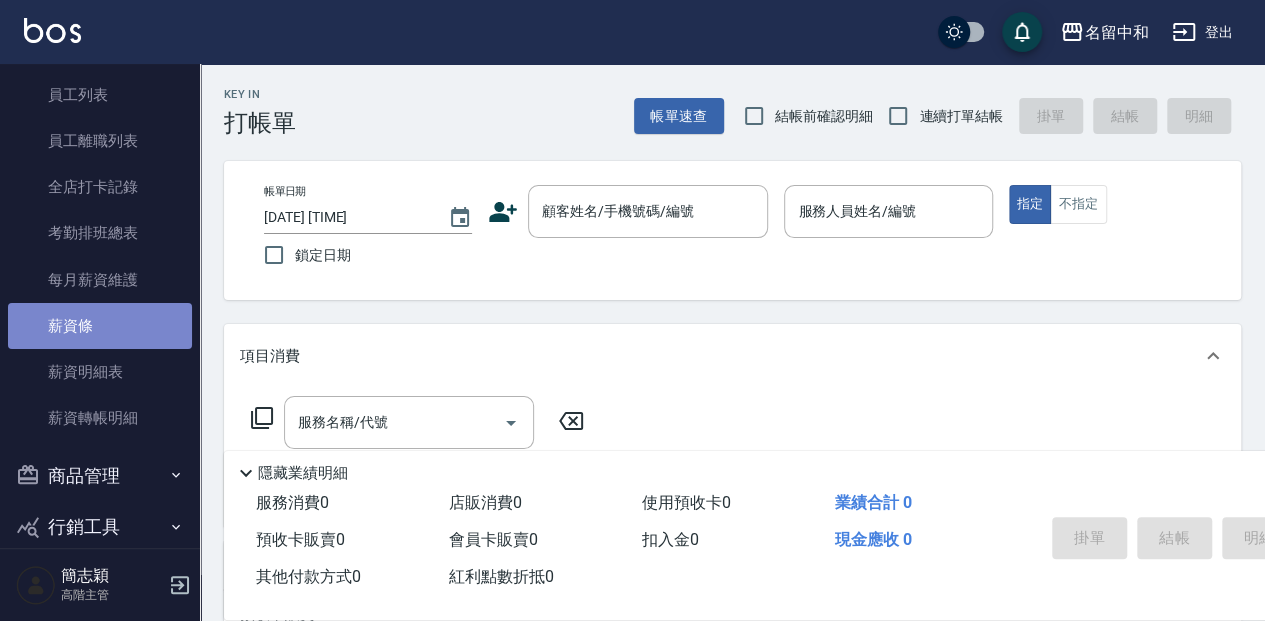 click on "薪資條" at bounding box center [100, 326] 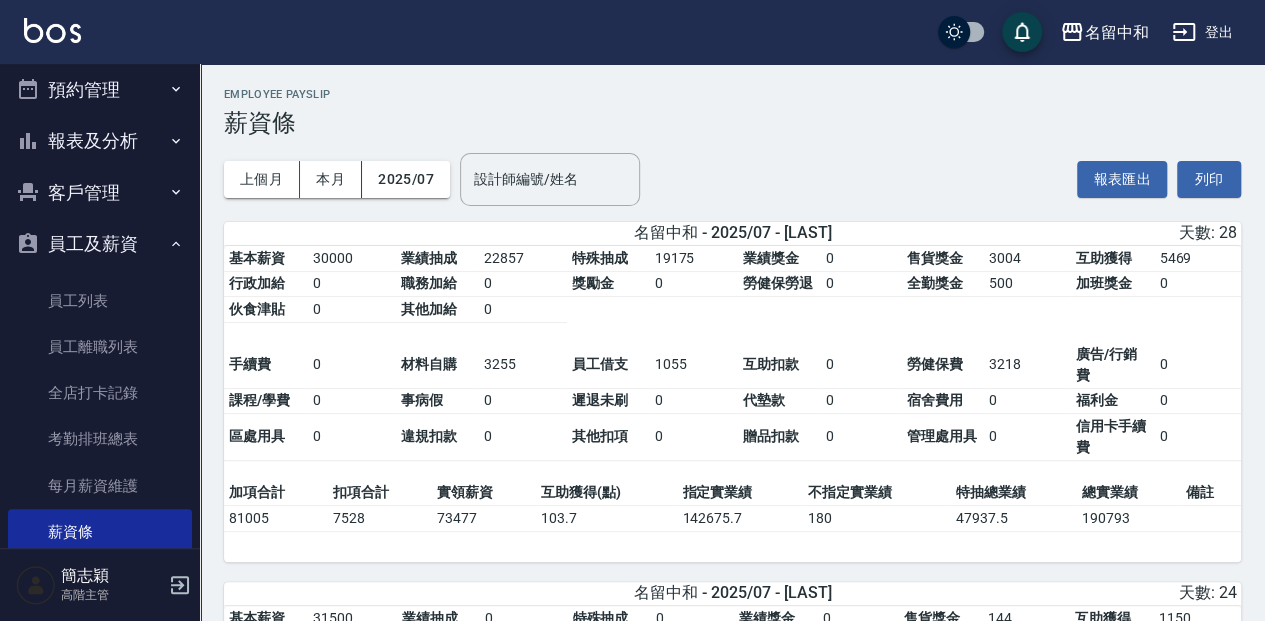 scroll, scrollTop: 0, scrollLeft: 0, axis: both 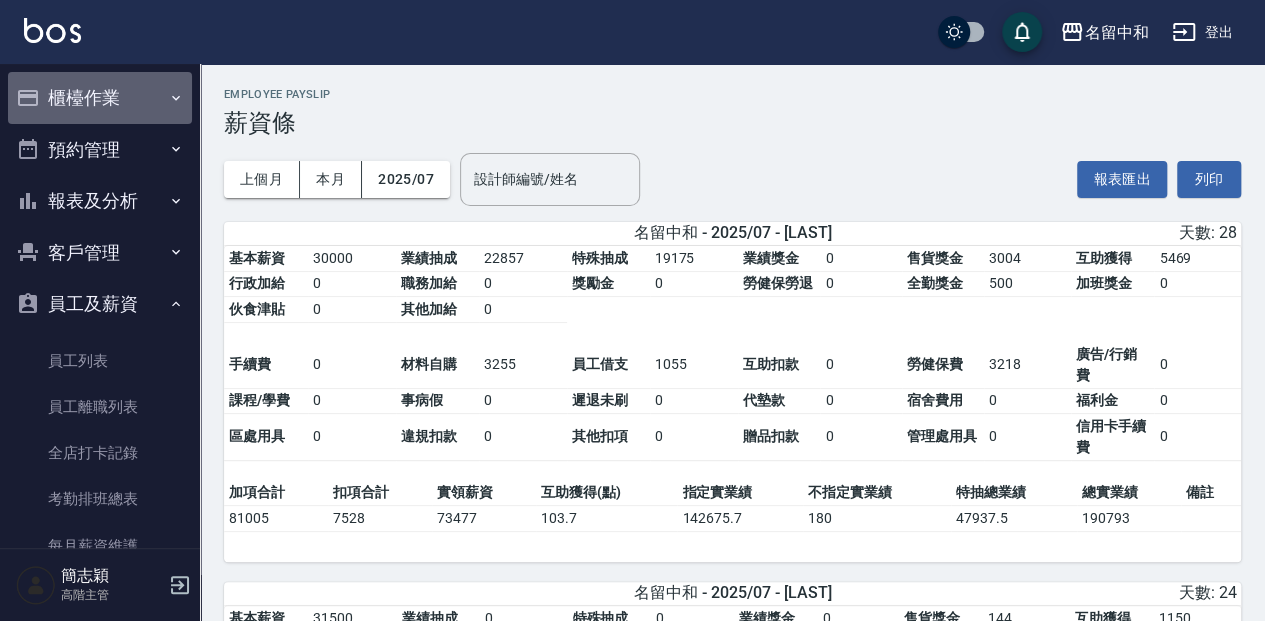 click on "櫃檯作業" at bounding box center (100, 98) 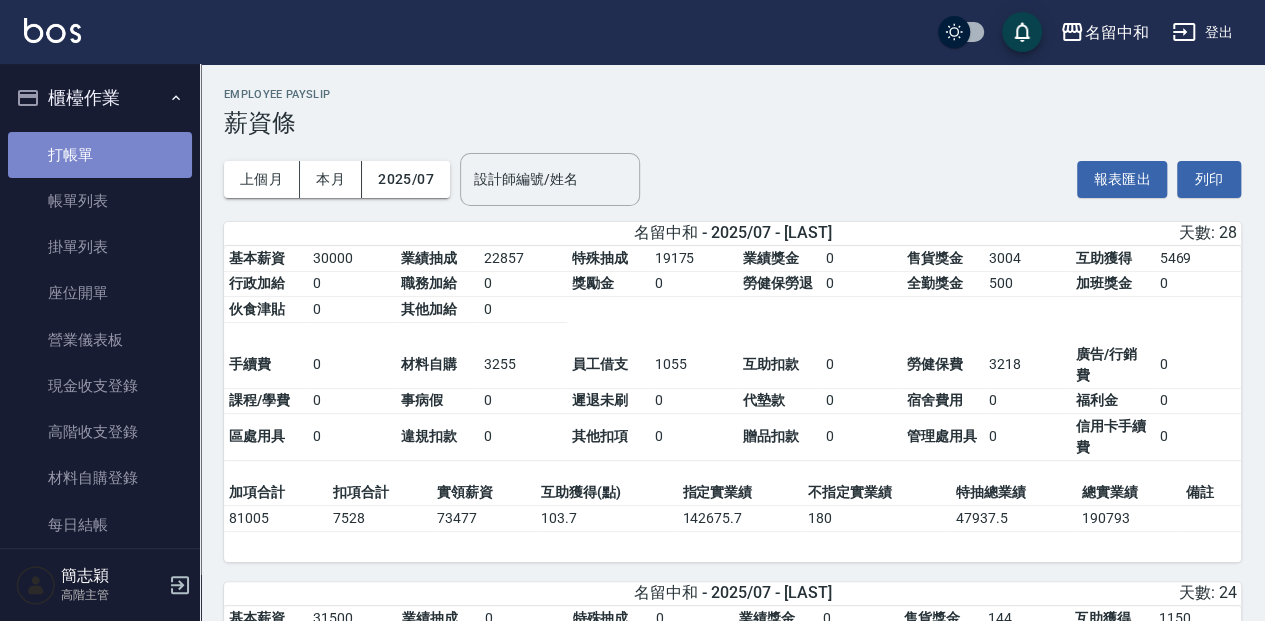 click on "打帳單" at bounding box center [100, 155] 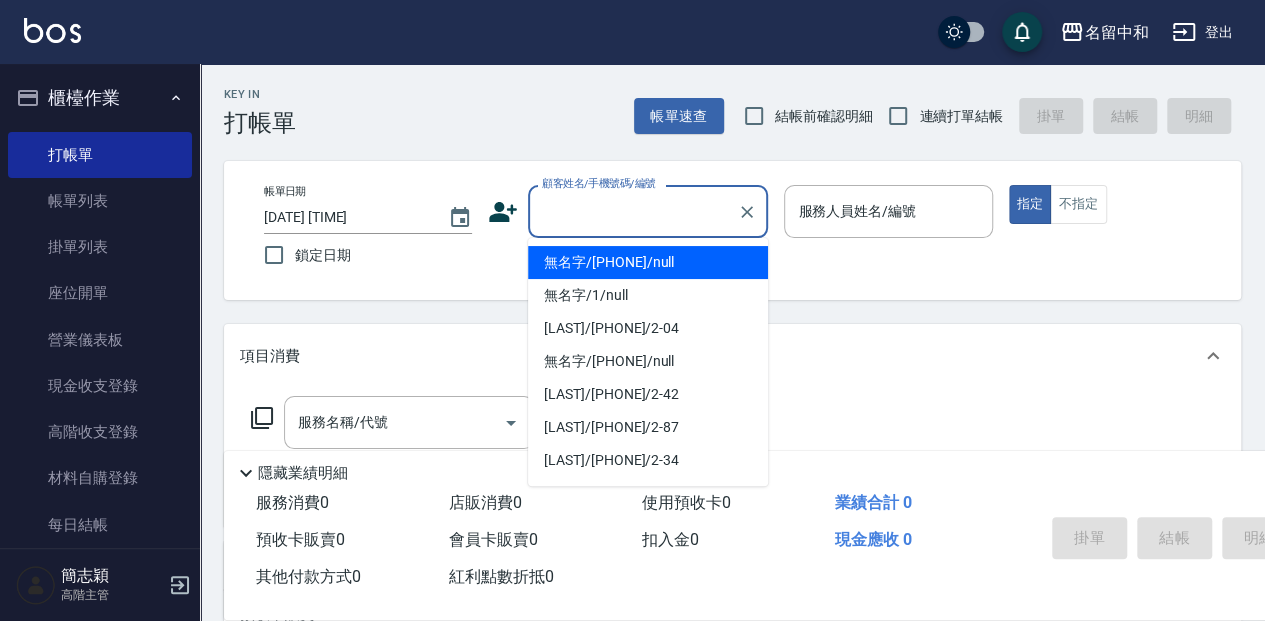 click on "顧客姓名/手機號碼/編號" at bounding box center (633, 211) 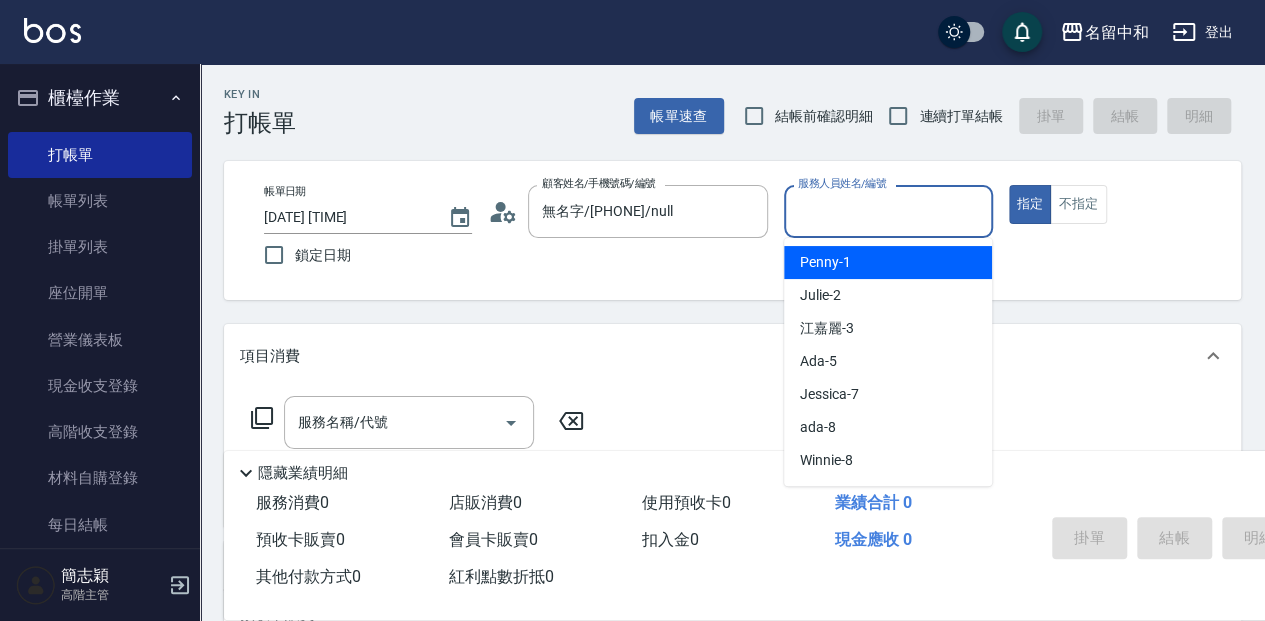 click on "服務人員姓名/編號" at bounding box center (888, 211) 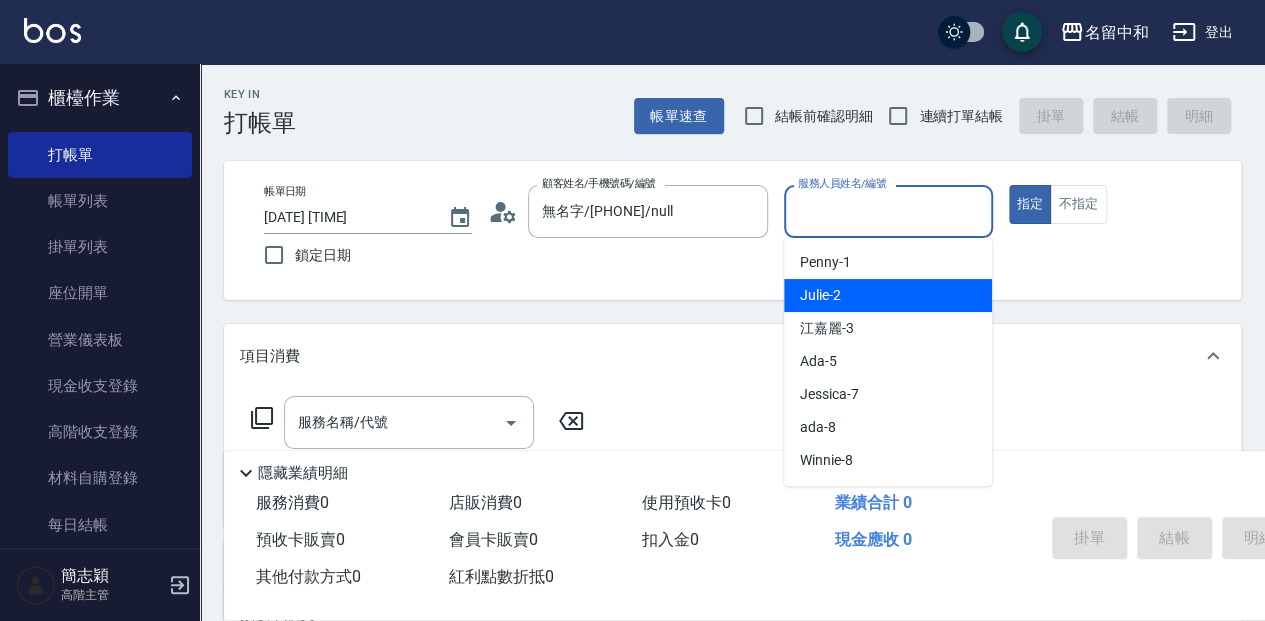 click on "Julie -2" at bounding box center (888, 295) 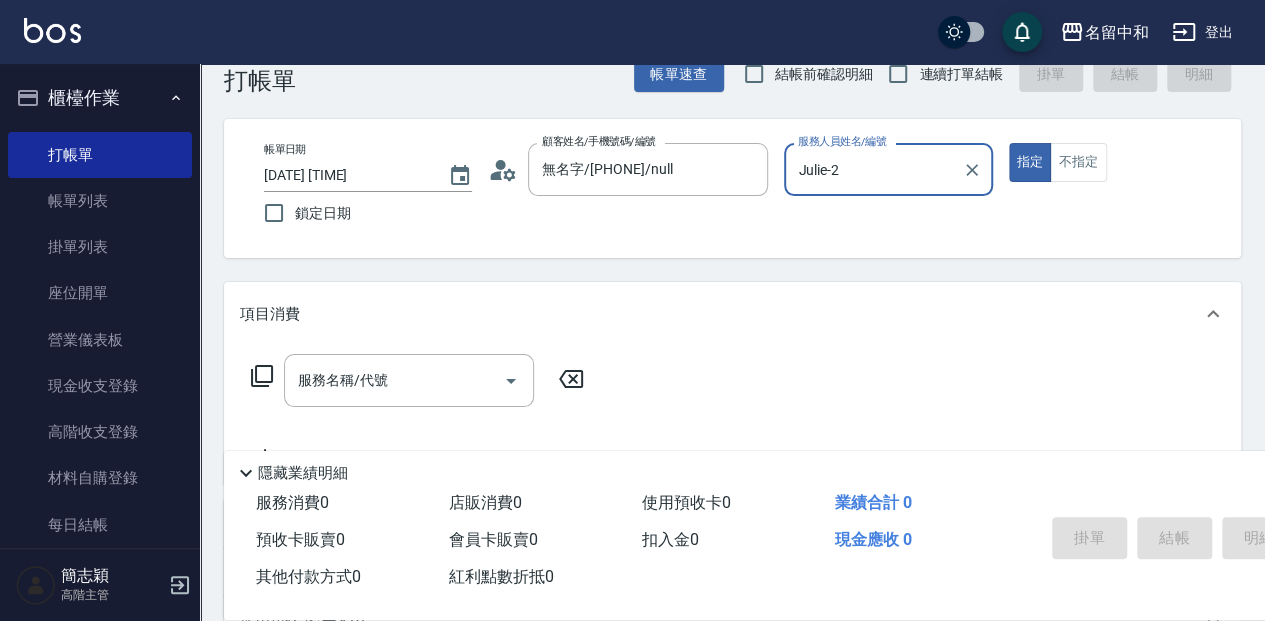 scroll, scrollTop: 66, scrollLeft: 0, axis: vertical 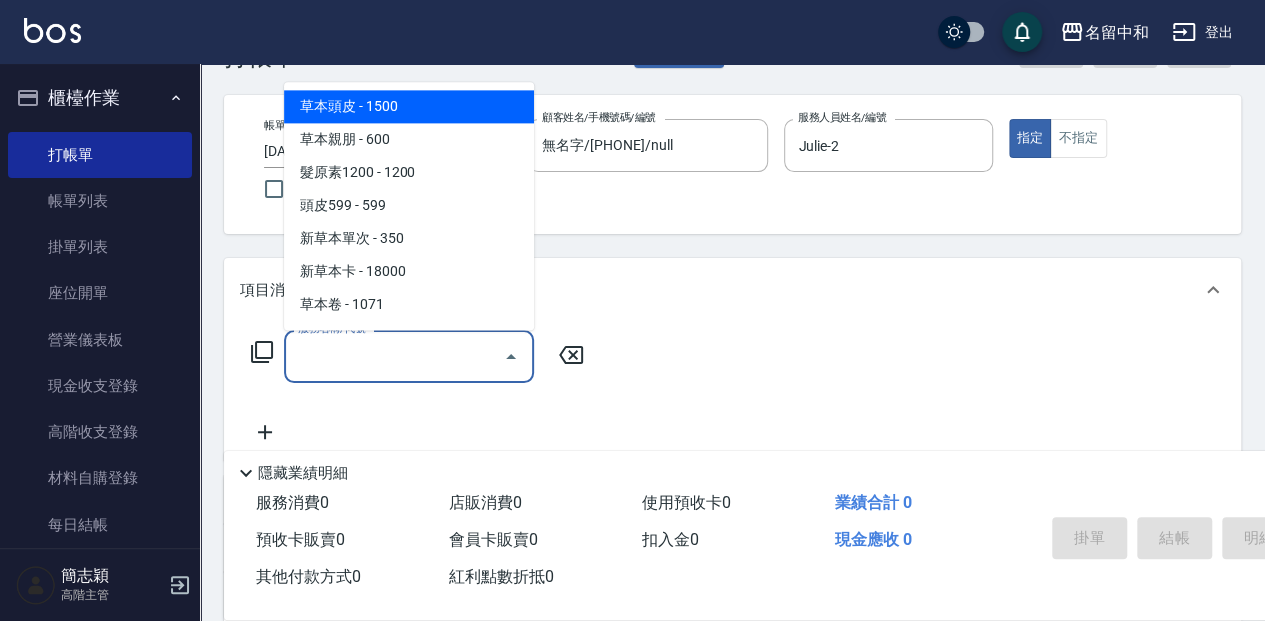 click on "服務名稱/代號" at bounding box center (394, 356) 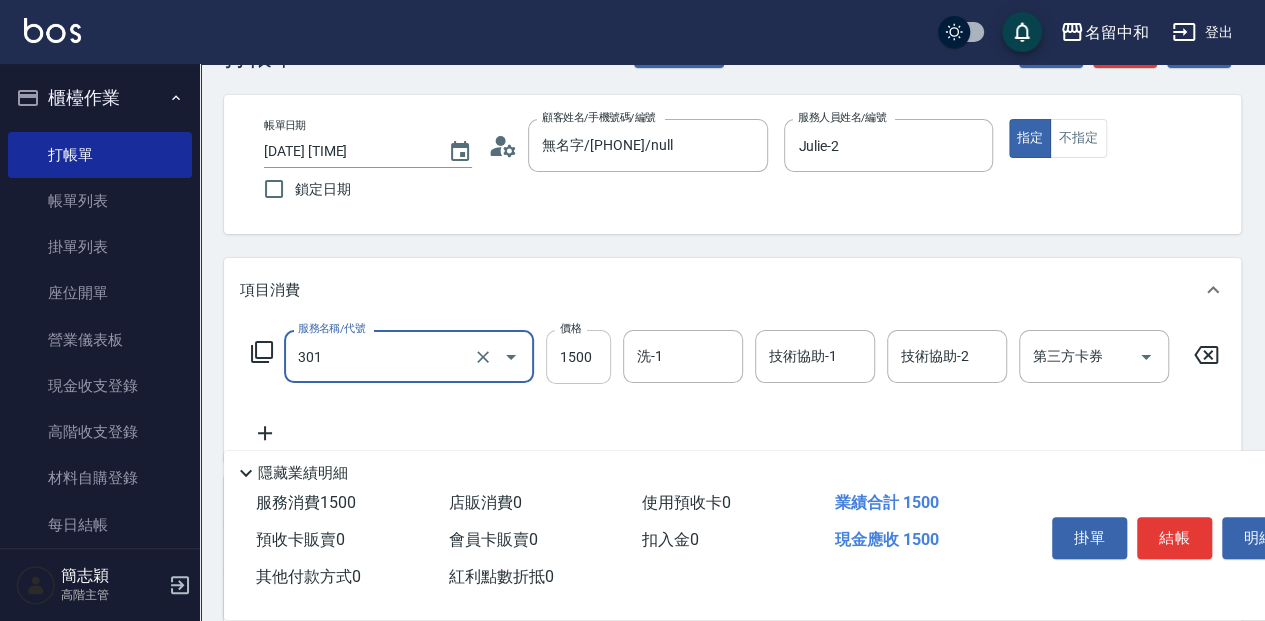 type on "燙髮(1500](301)" 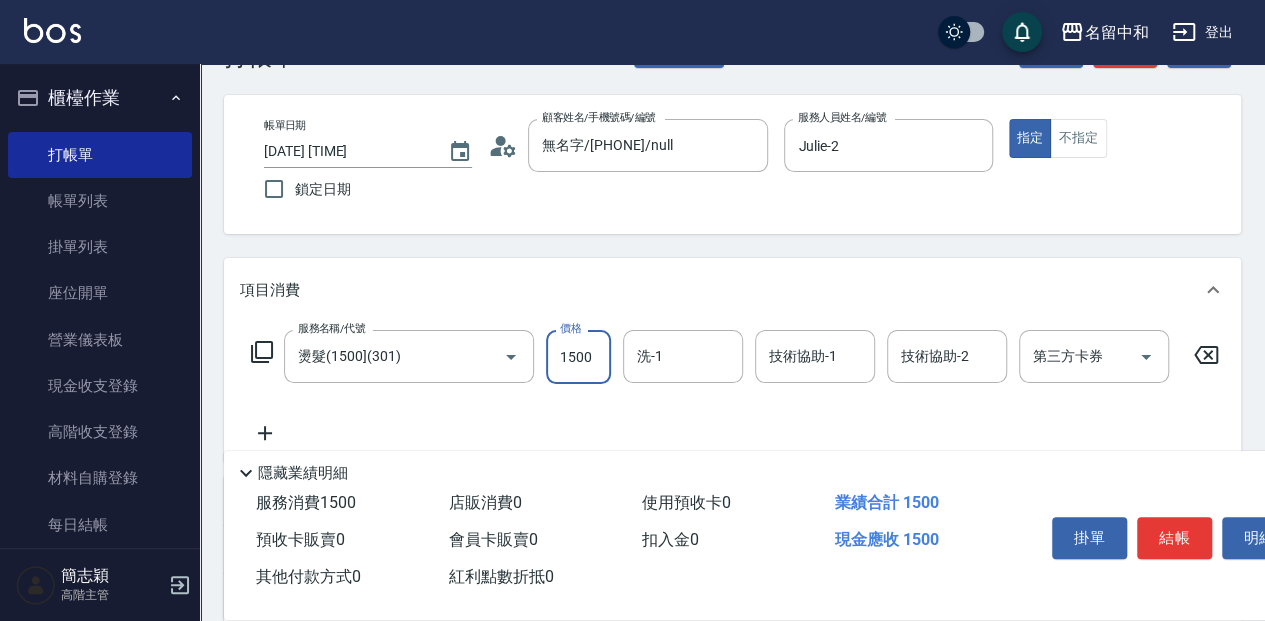 click on "1500" at bounding box center (578, 357) 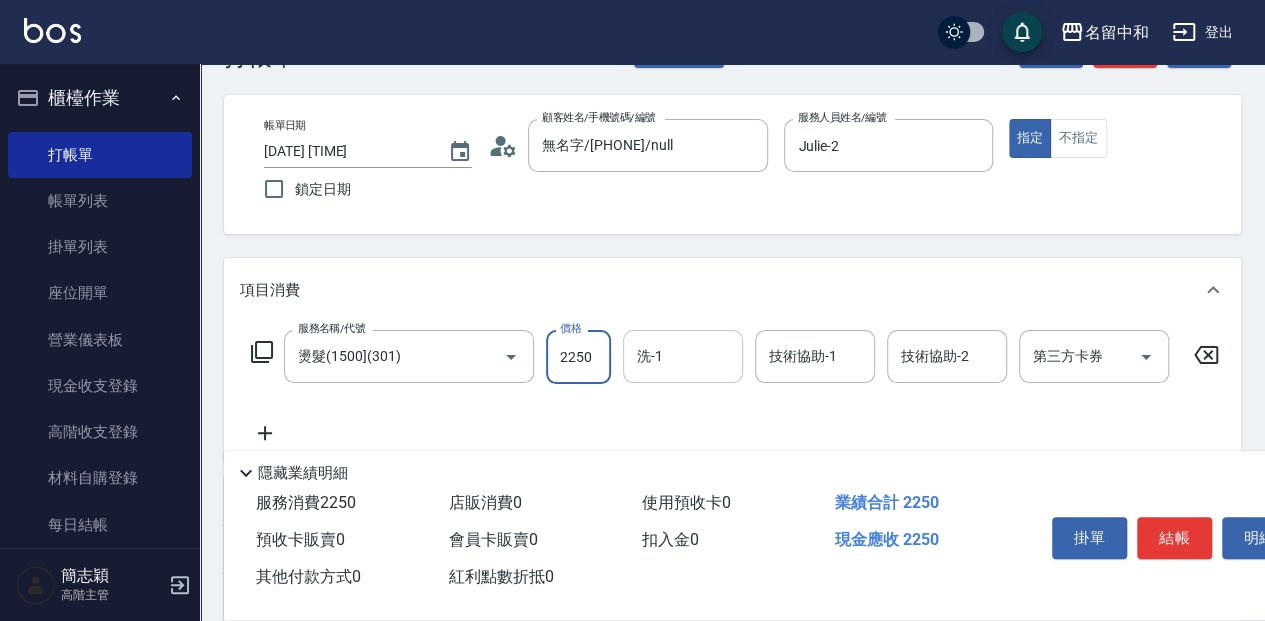 type on "2250" 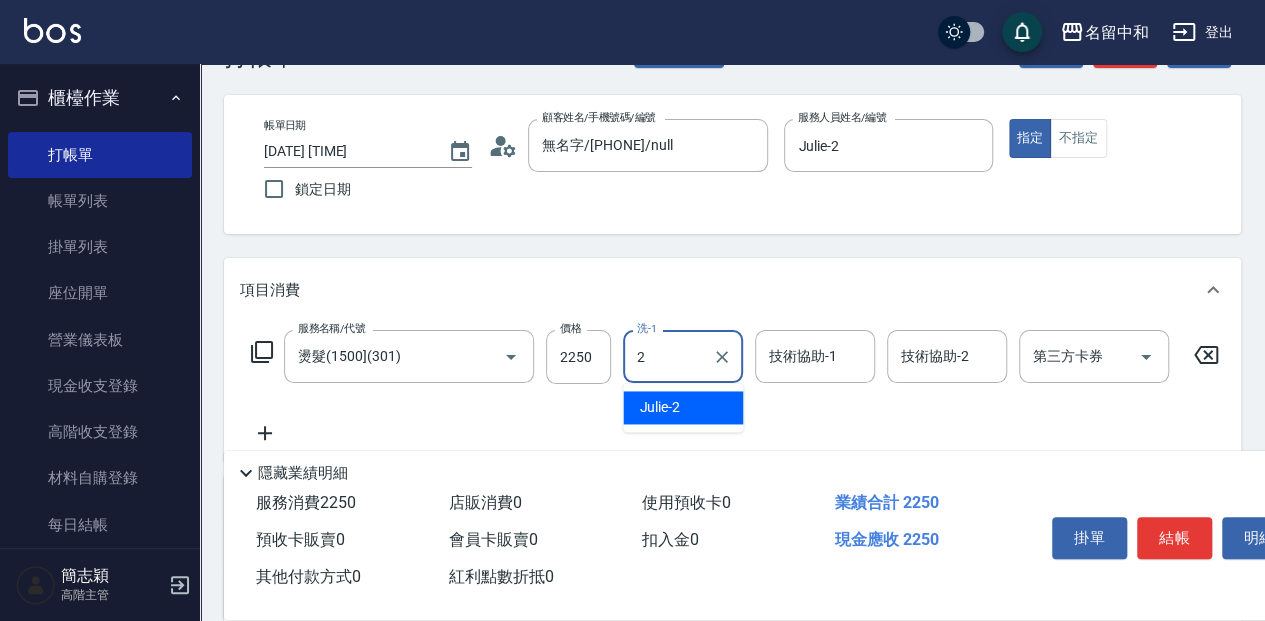 click on "Julie -2" at bounding box center [683, 407] 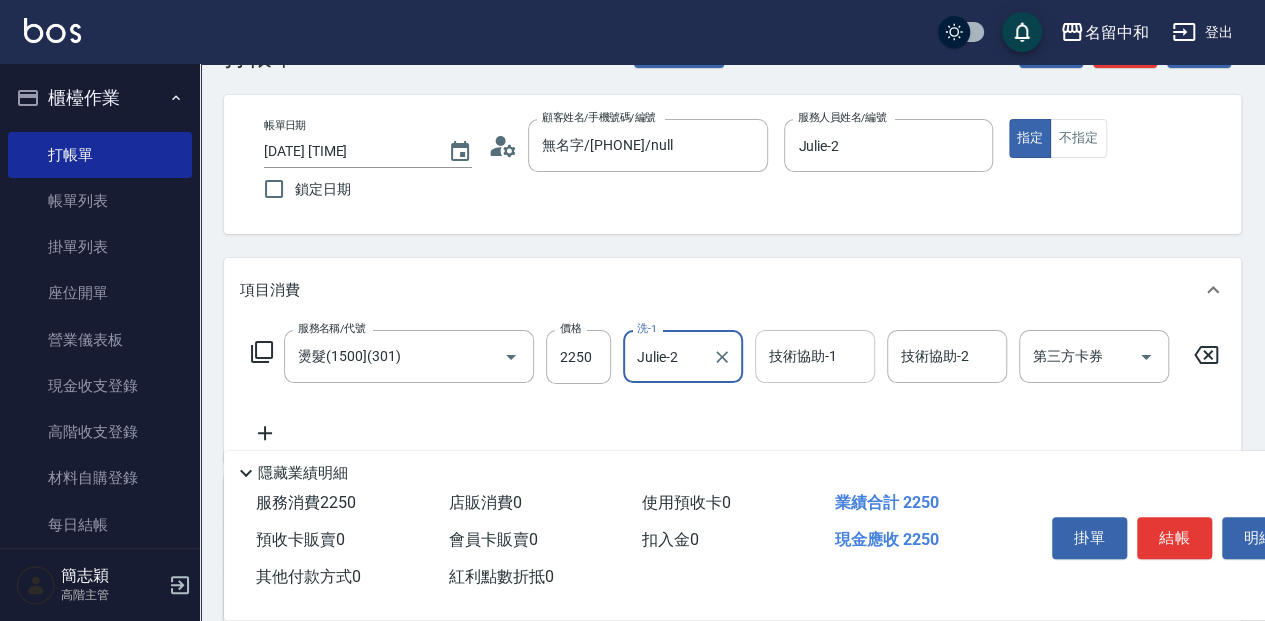 type on "Julie-2" 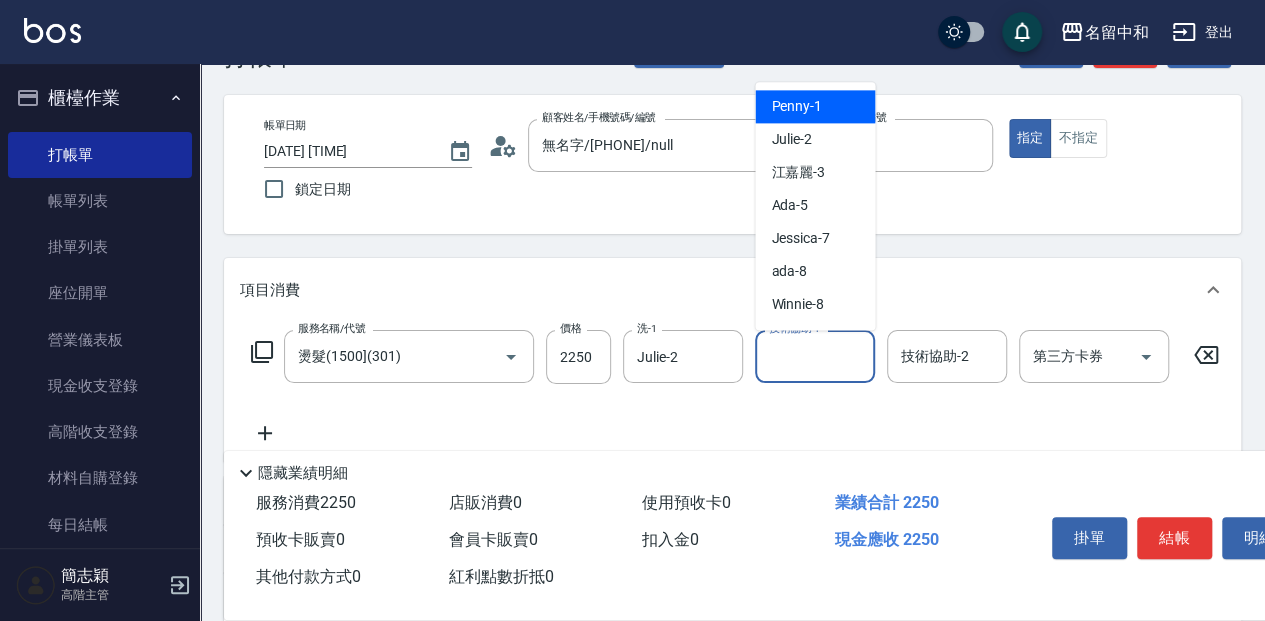 click on "技術協助-1 技術協助-1" at bounding box center [815, 356] 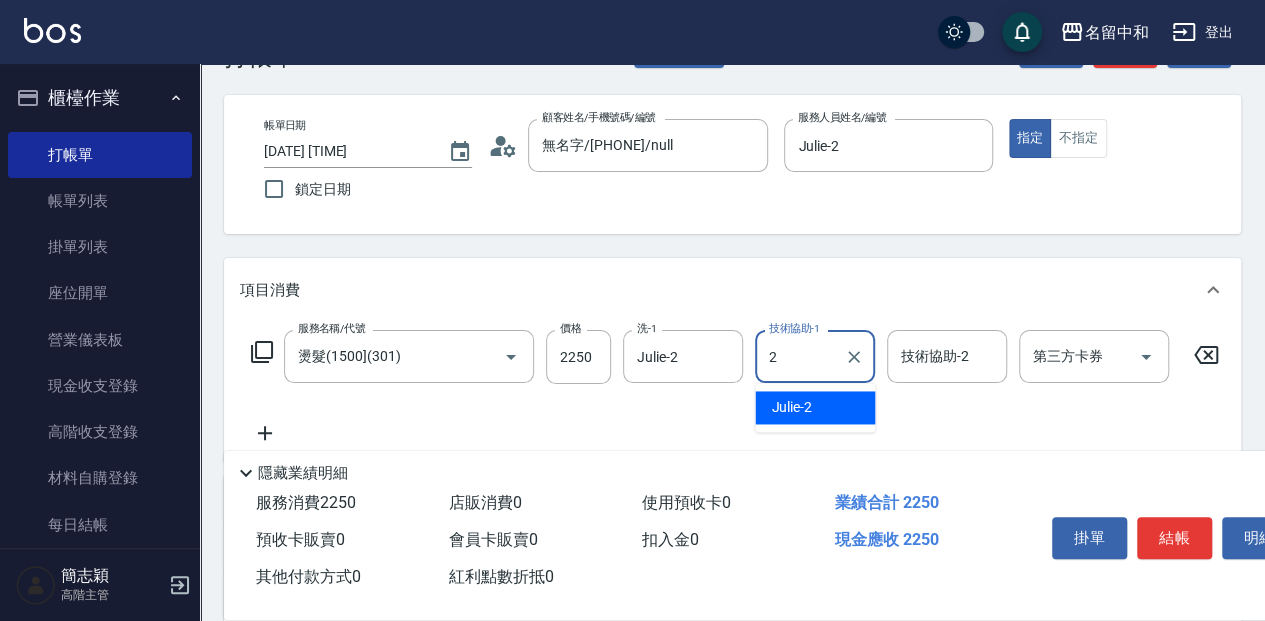 drag, startPoint x: 804, startPoint y: 405, endPoint x: 950, endPoint y: 366, distance: 151.11916 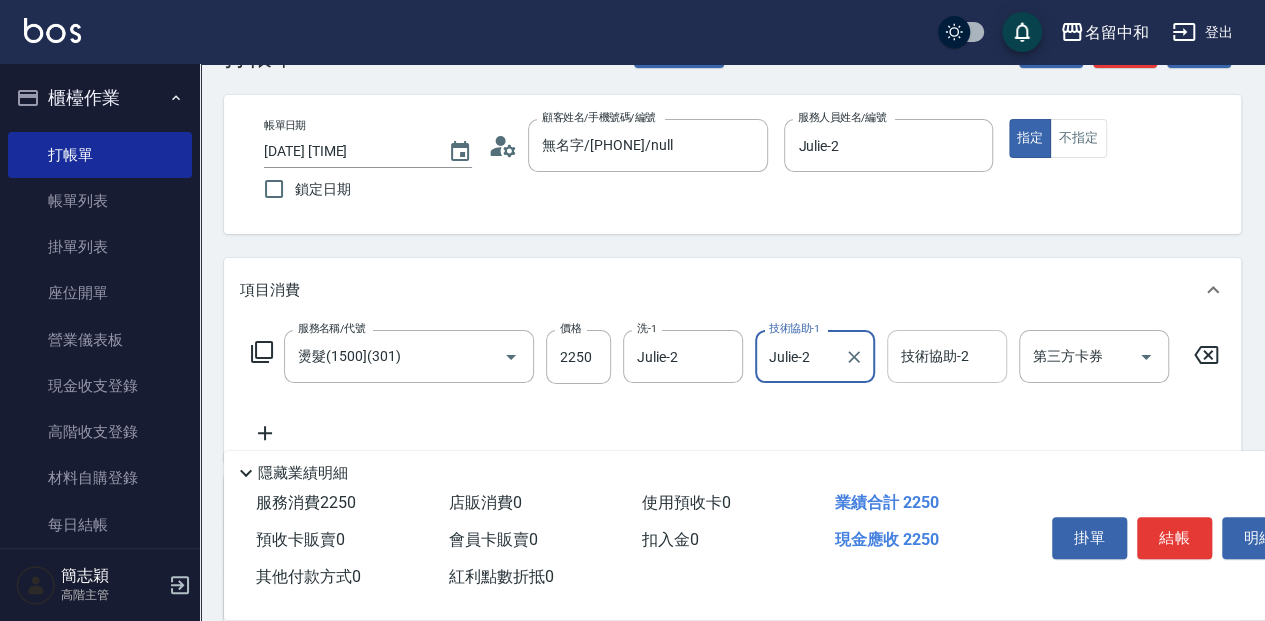 type on "Julie-2" 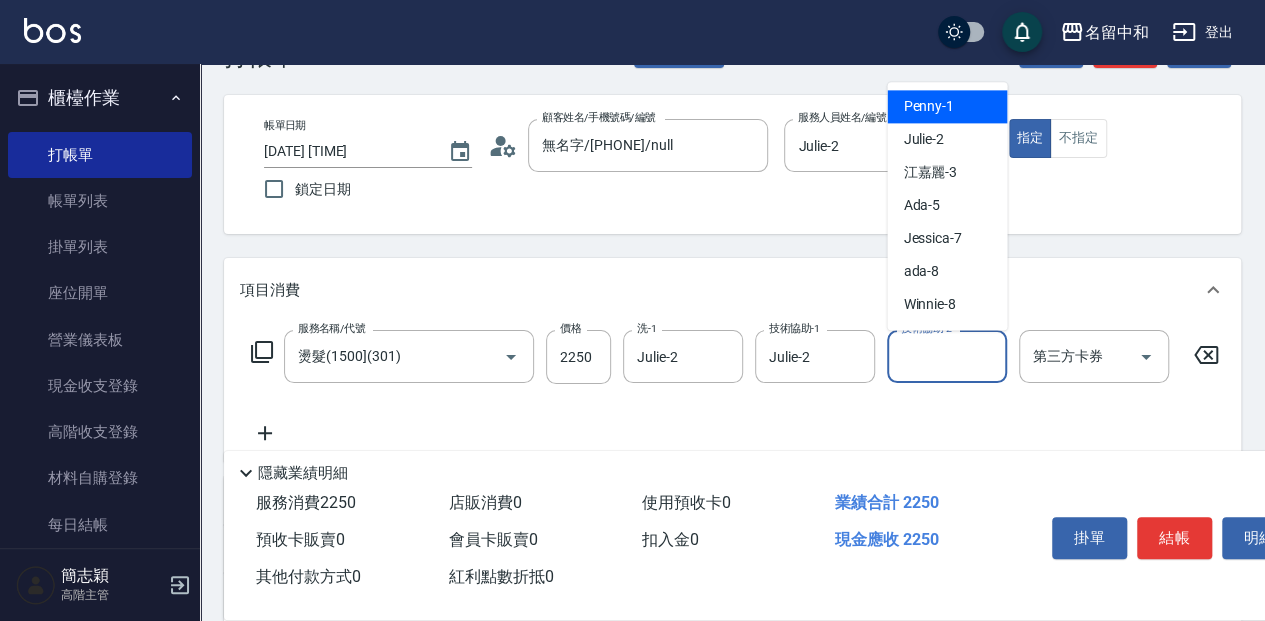 click on "技術協助-2" at bounding box center (947, 356) 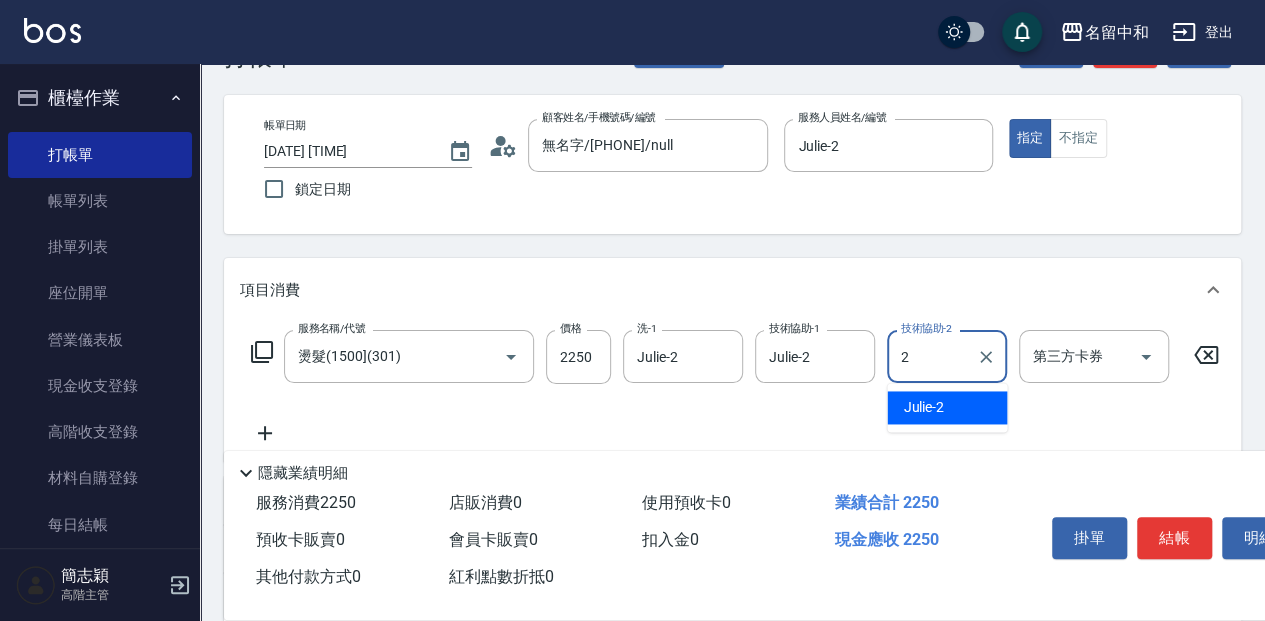 click on "Julie -2" at bounding box center (923, 407) 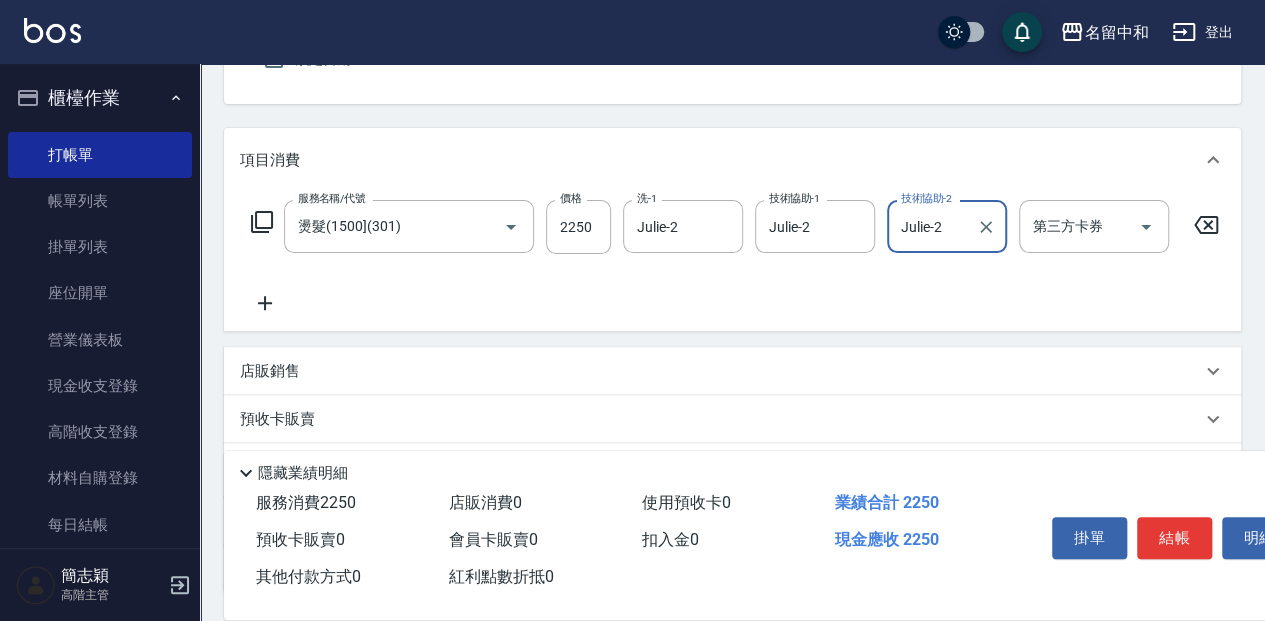 scroll, scrollTop: 200, scrollLeft: 0, axis: vertical 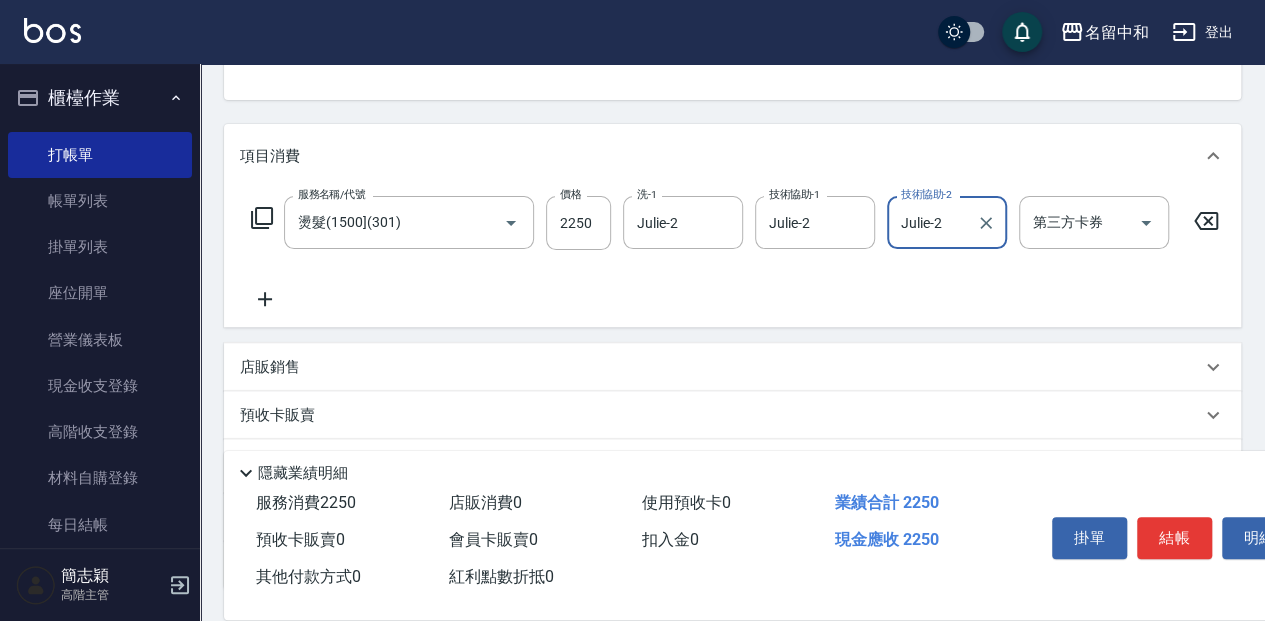 type on "Julie-2" 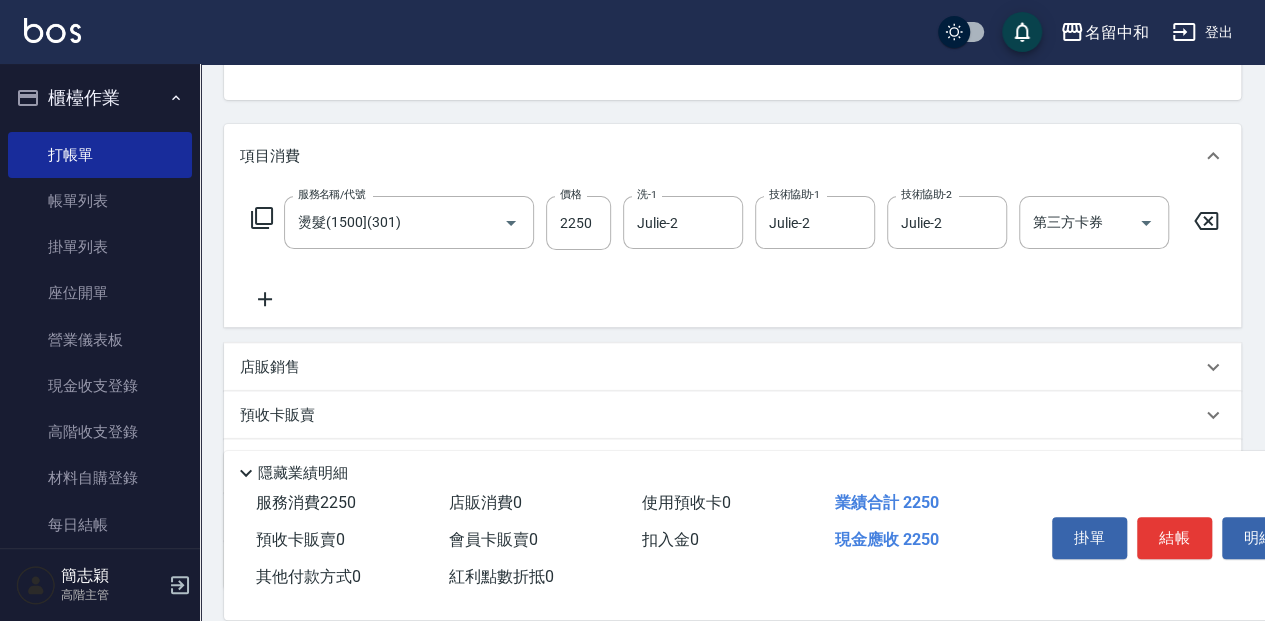 click 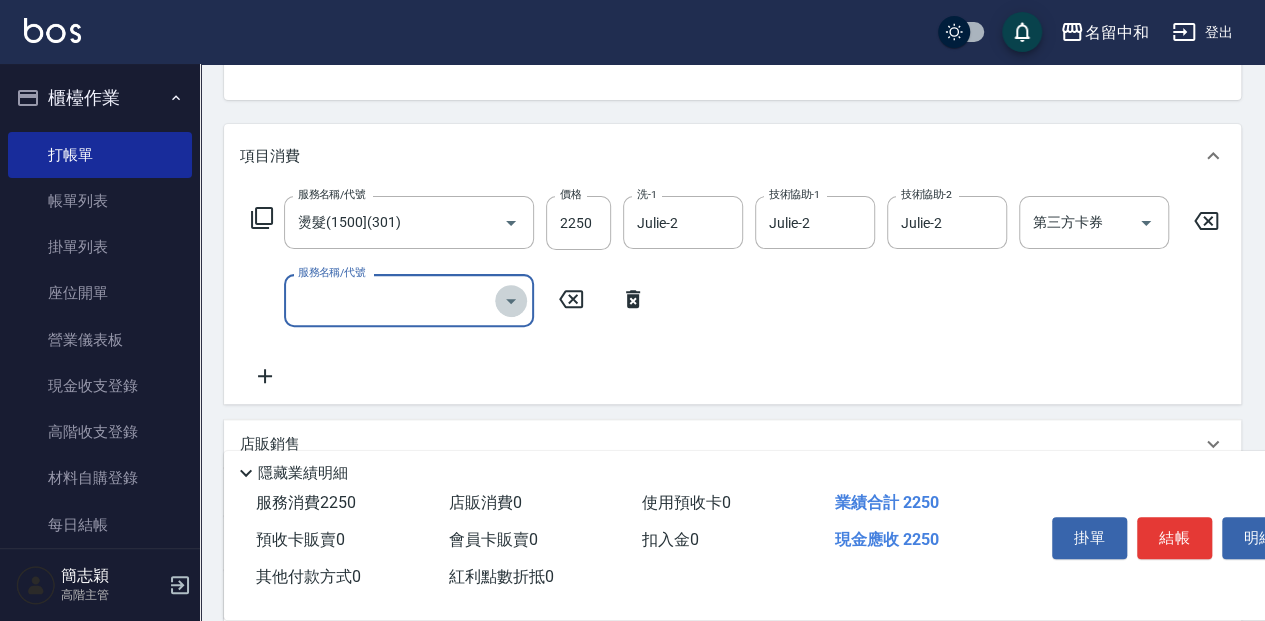 click 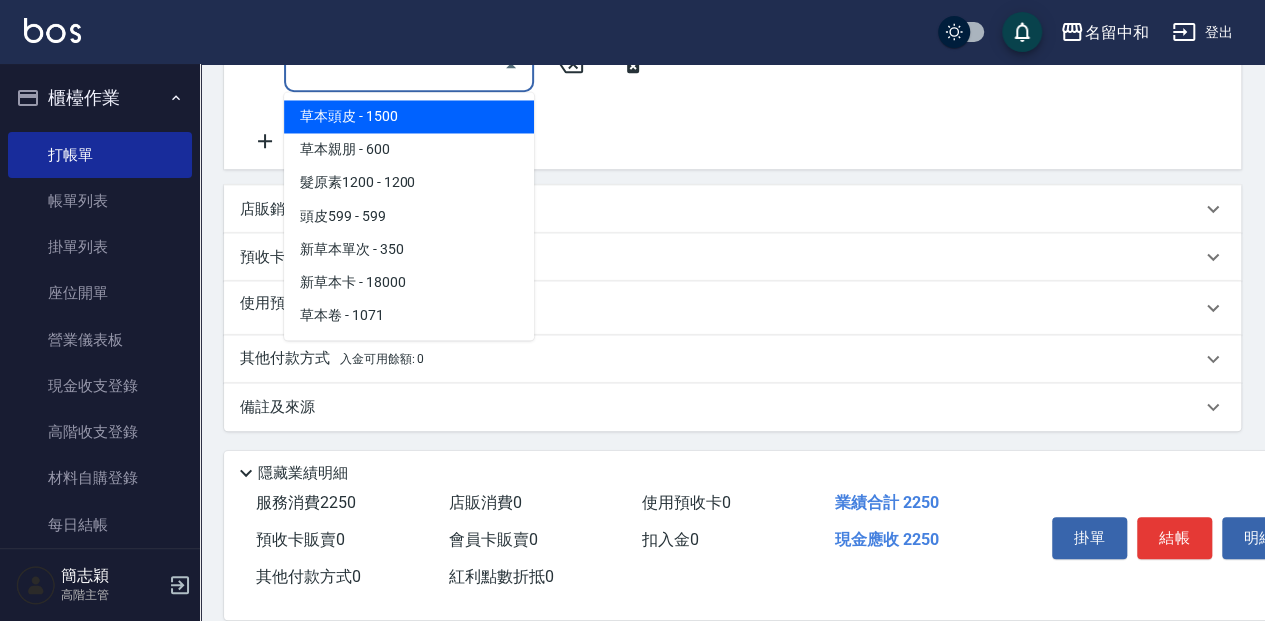 scroll, scrollTop: 444, scrollLeft: 0, axis: vertical 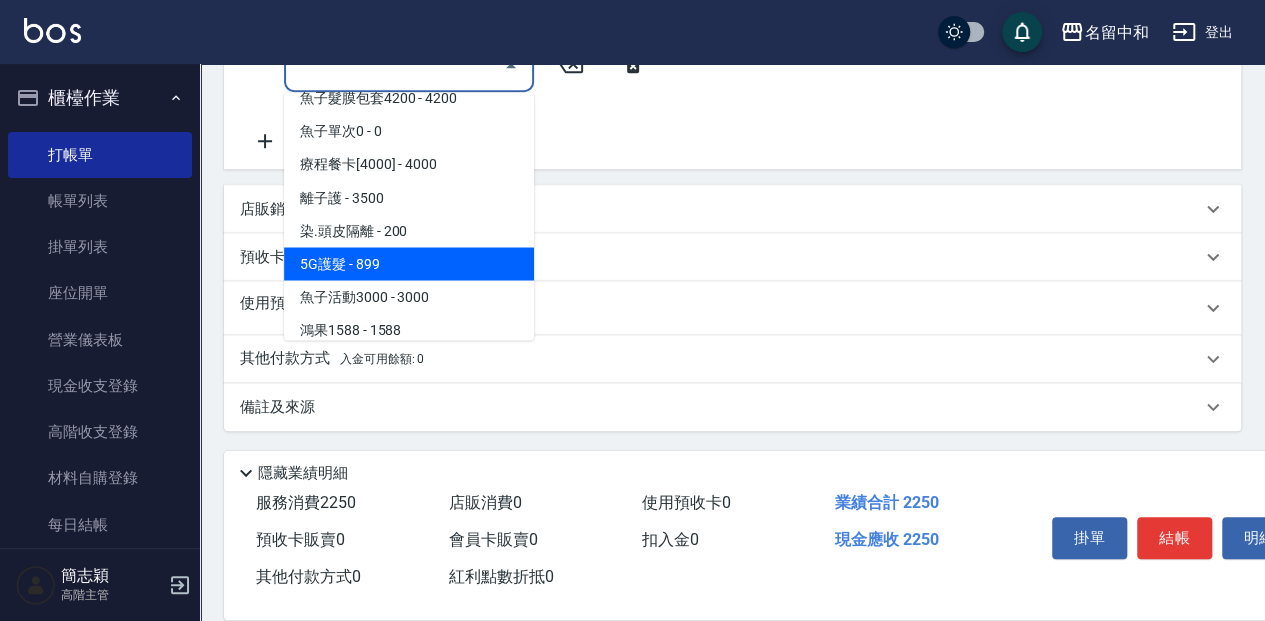 click on "5G護髮 - 899" at bounding box center [409, 263] 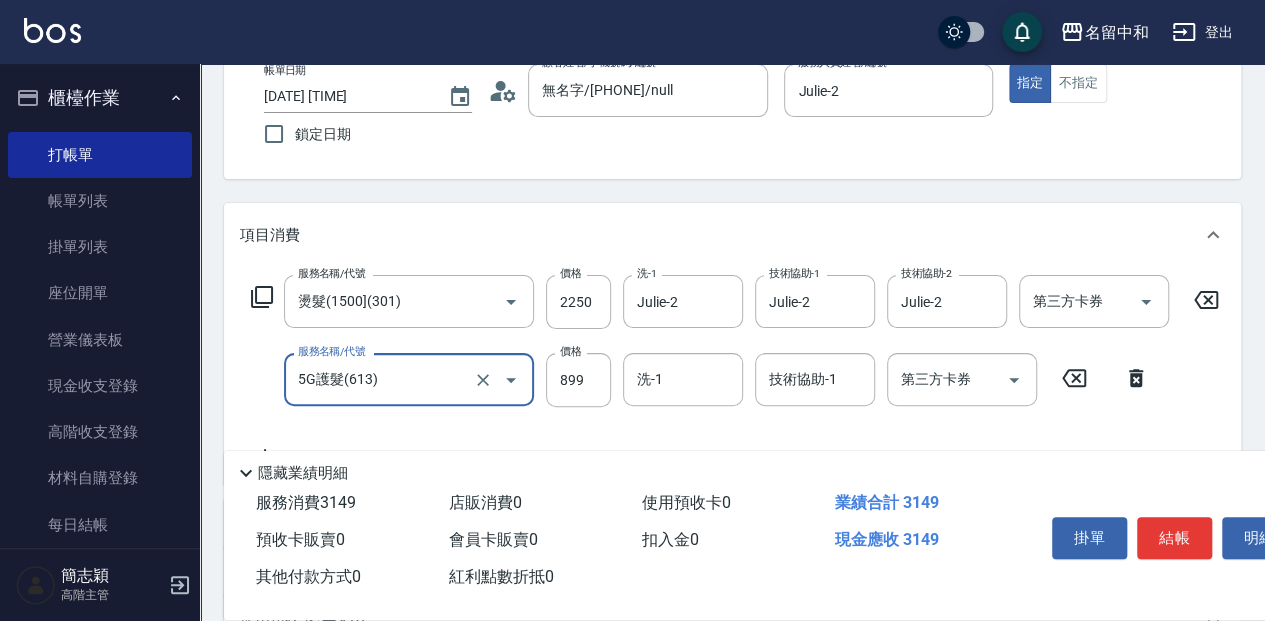 scroll, scrollTop: 111, scrollLeft: 0, axis: vertical 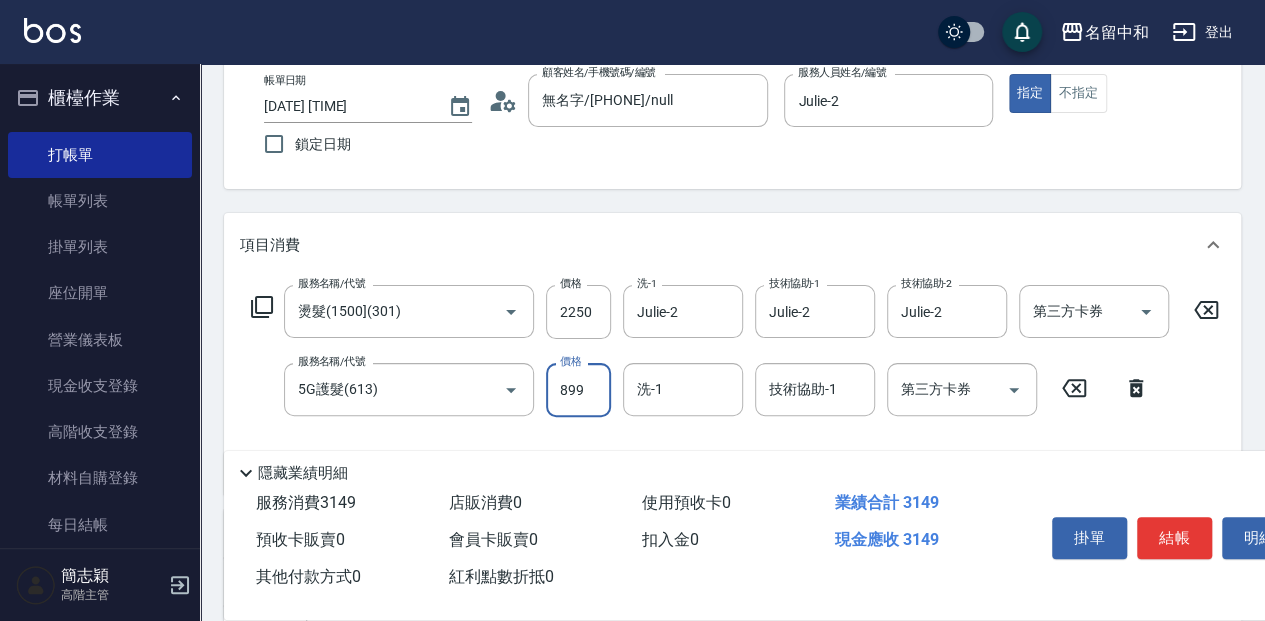 click on "899" at bounding box center (578, 390) 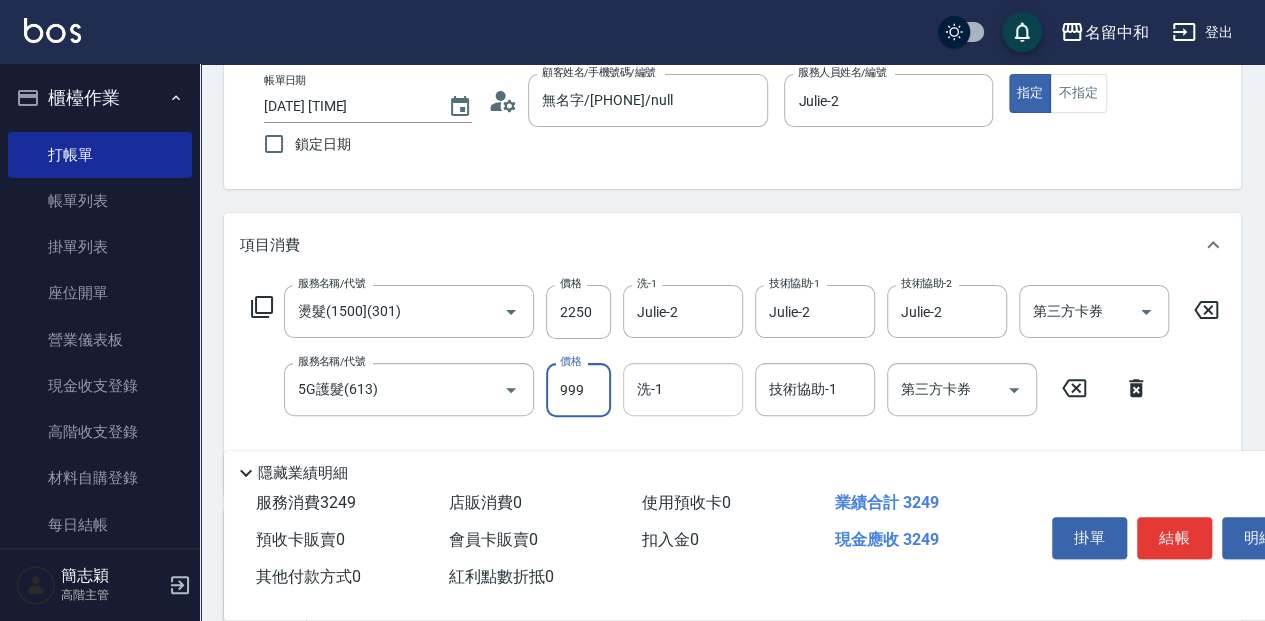 type on "999" 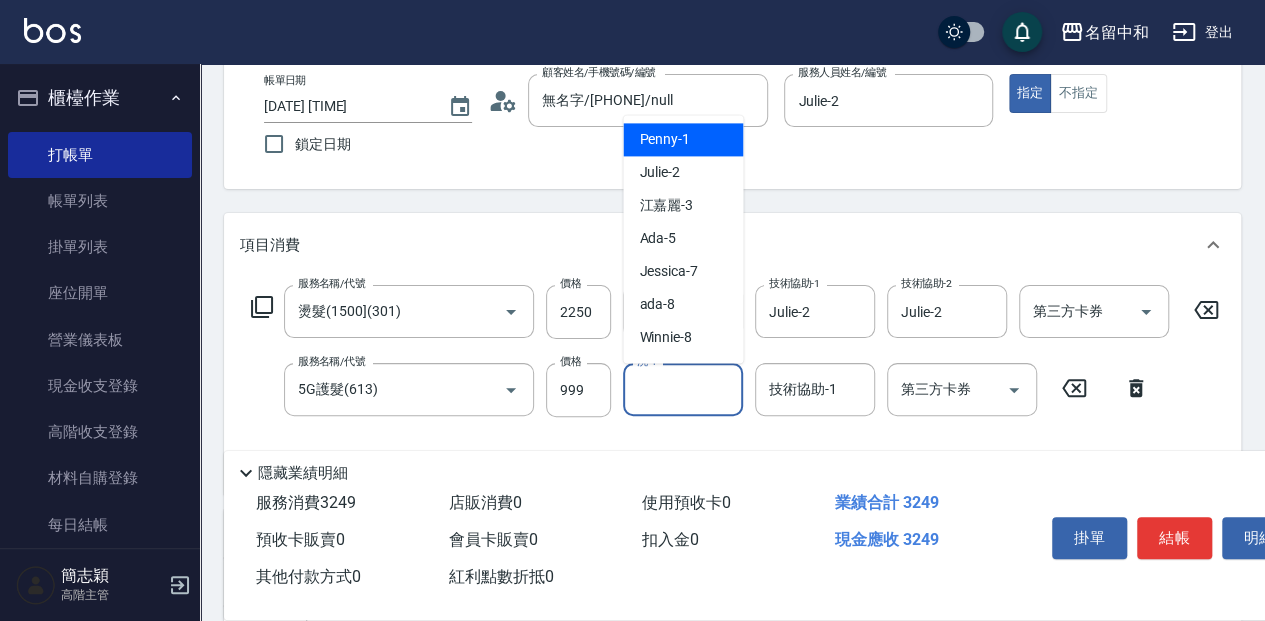click on "洗-1" at bounding box center [683, 389] 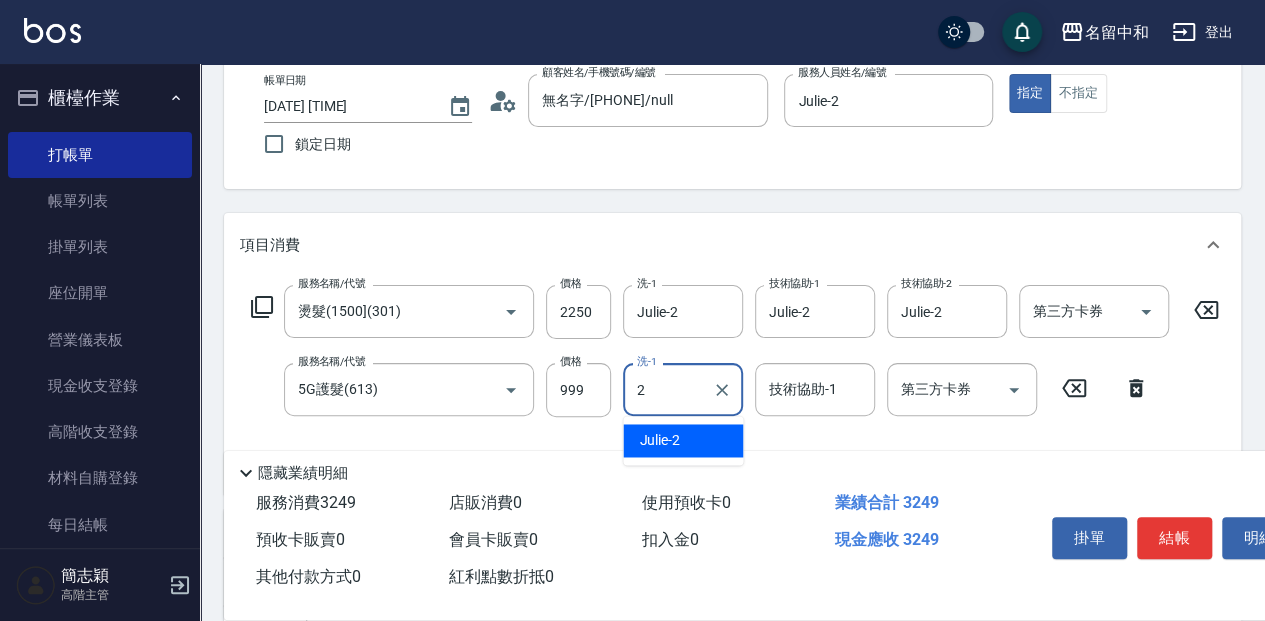 click on "Julie -2" at bounding box center [683, 440] 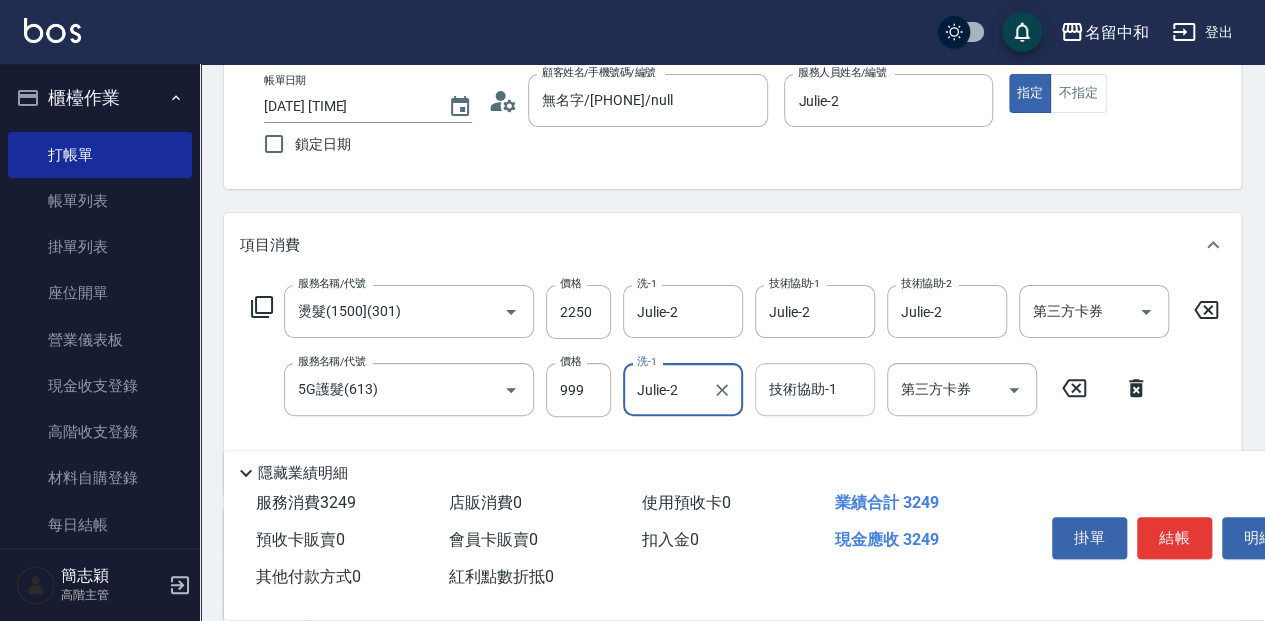 type on "Julie-2" 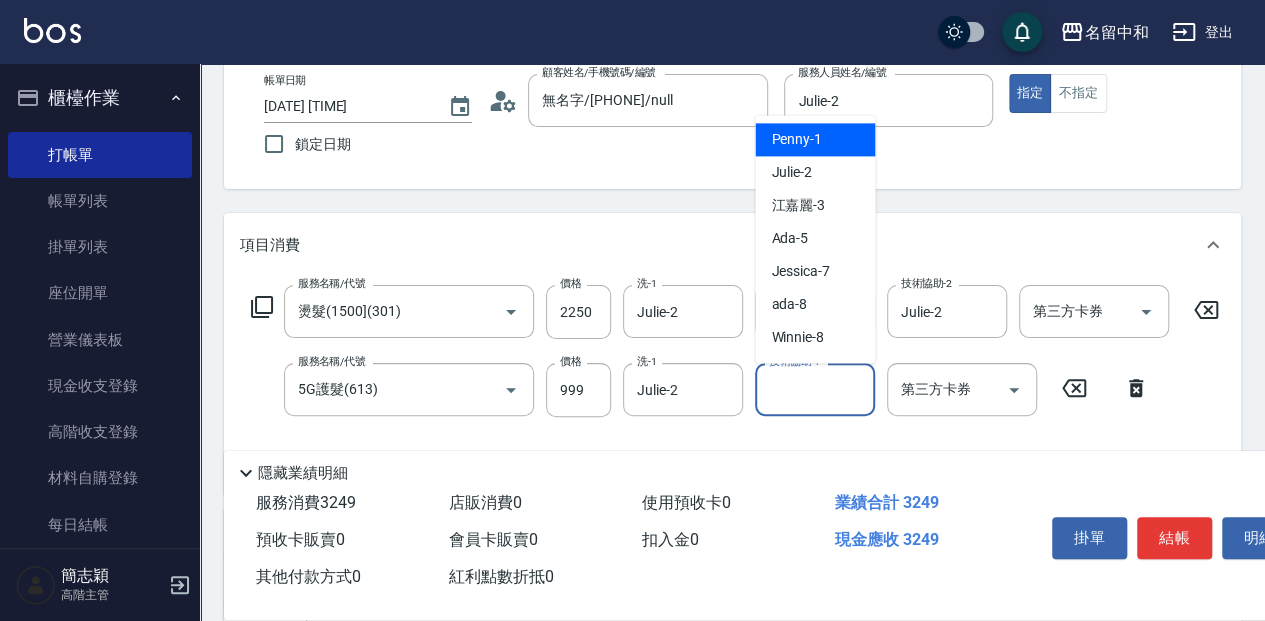 click on "技術協助-1" at bounding box center (815, 389) 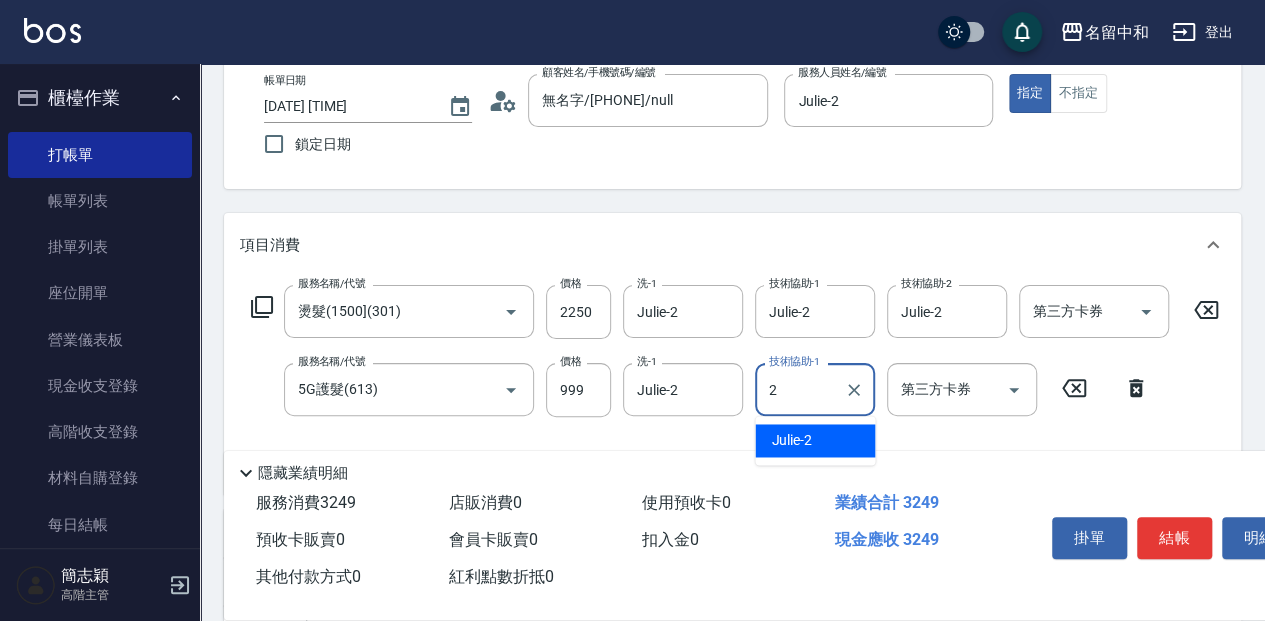 click on "Julie -2" at bounding box center (815, 440) 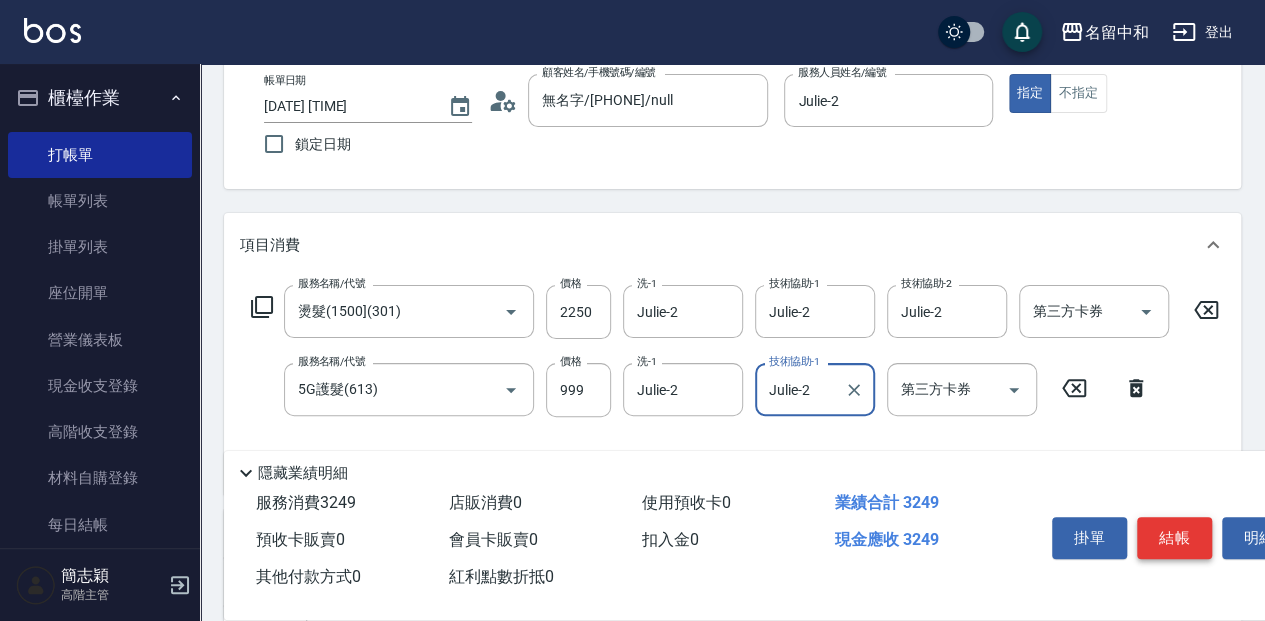 type on "Julie-2" 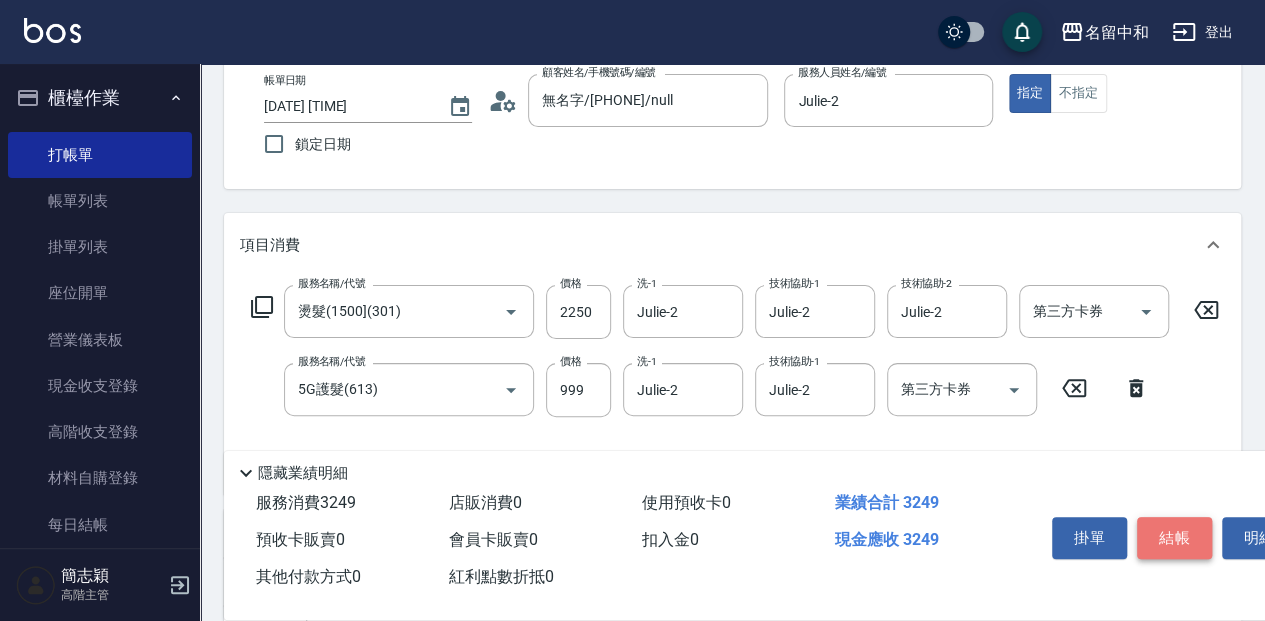 click on "結帳" at bounding box center (1174, 538) 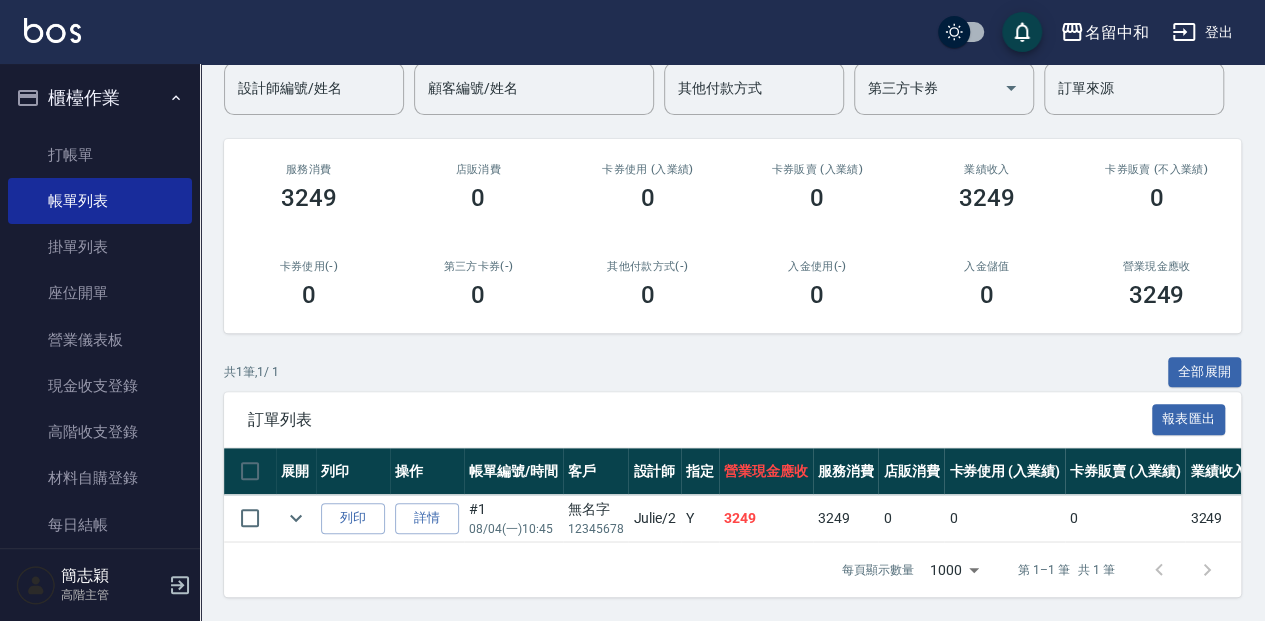 scroll, scrollTop: 178, scrollLeft: 0, axis: vertical 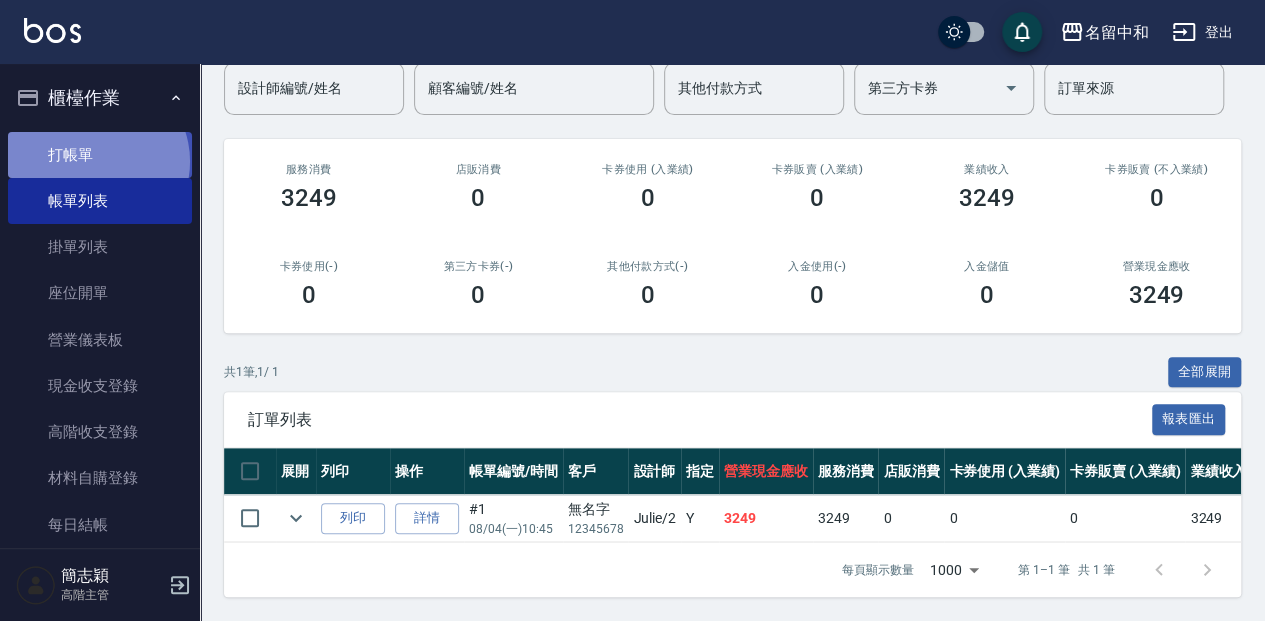 click on "打帳單" at bounding box center (100, 155) 